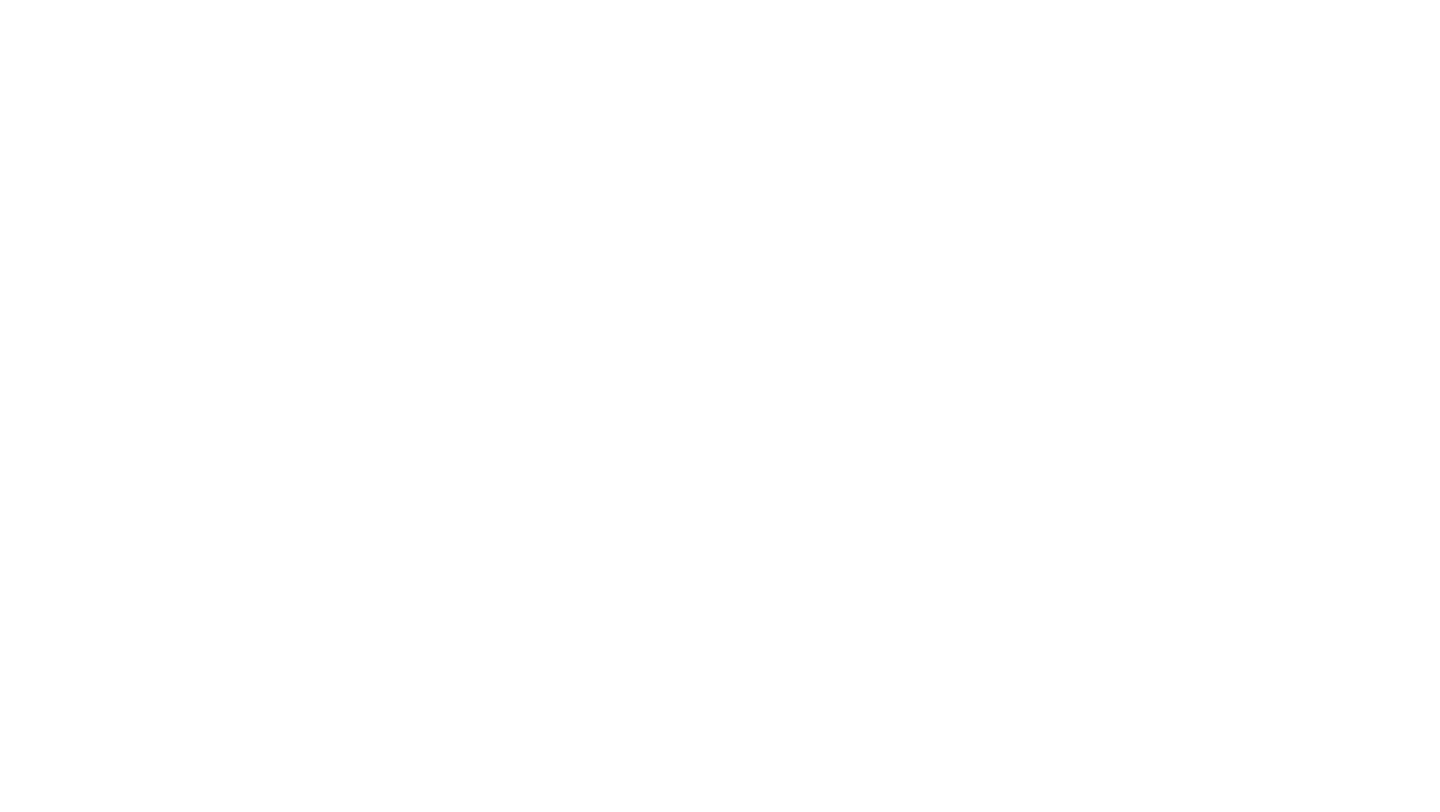 scroll, scrollTop: 0, scrollLeft: 0, axis: both 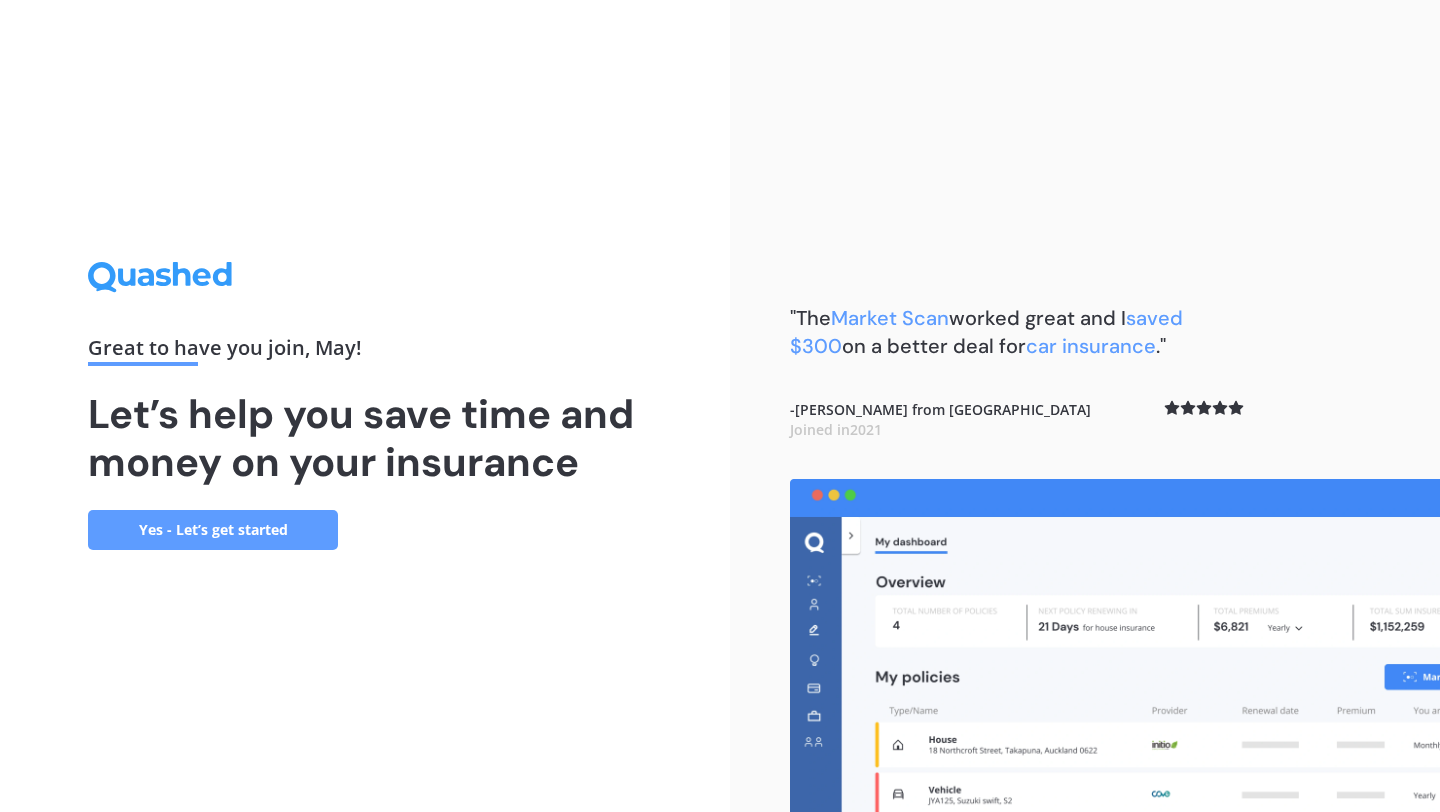 click on "Yes - Let’s get started" at bounding box center [213, 530] 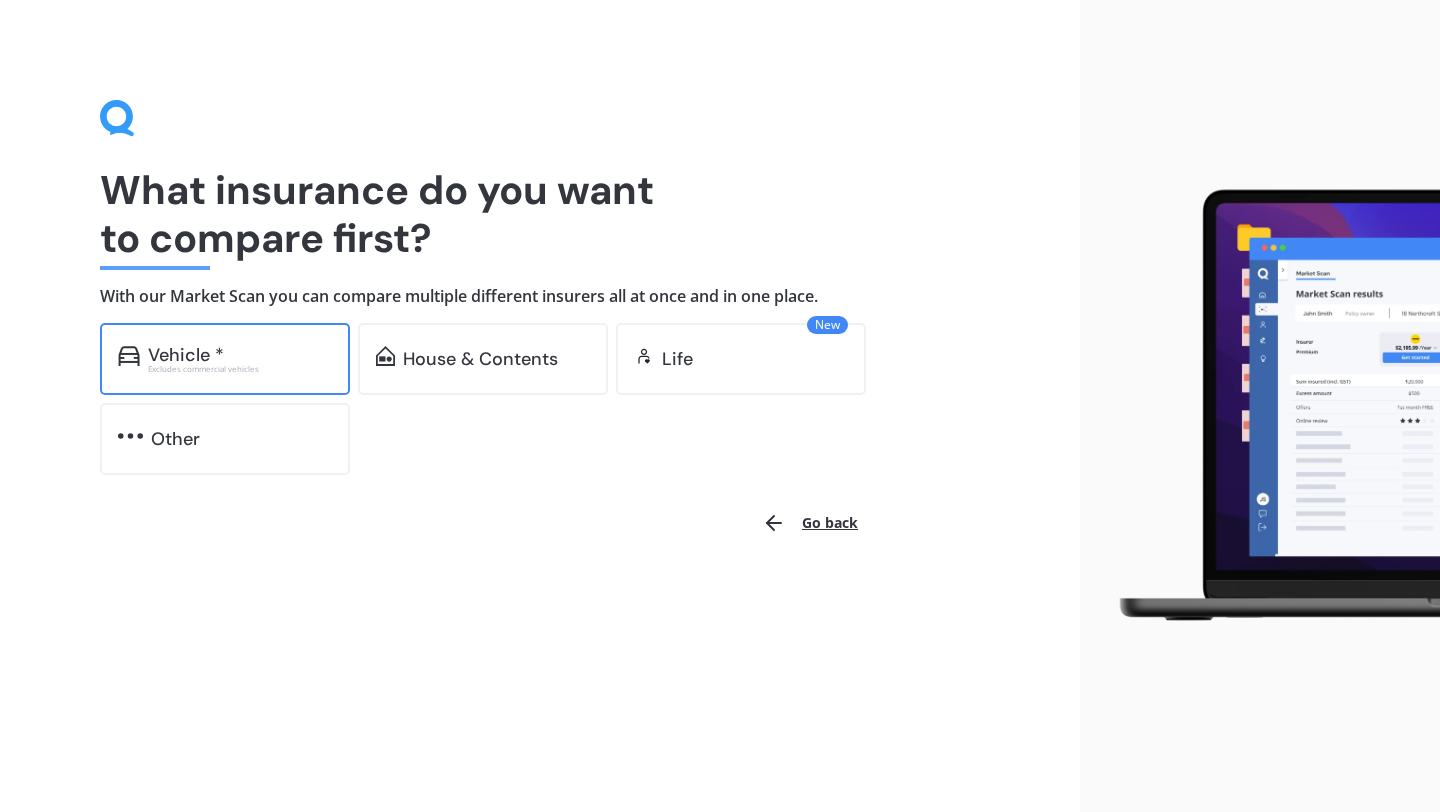 click on "Vehicle *" at bounding box center (240, 355) 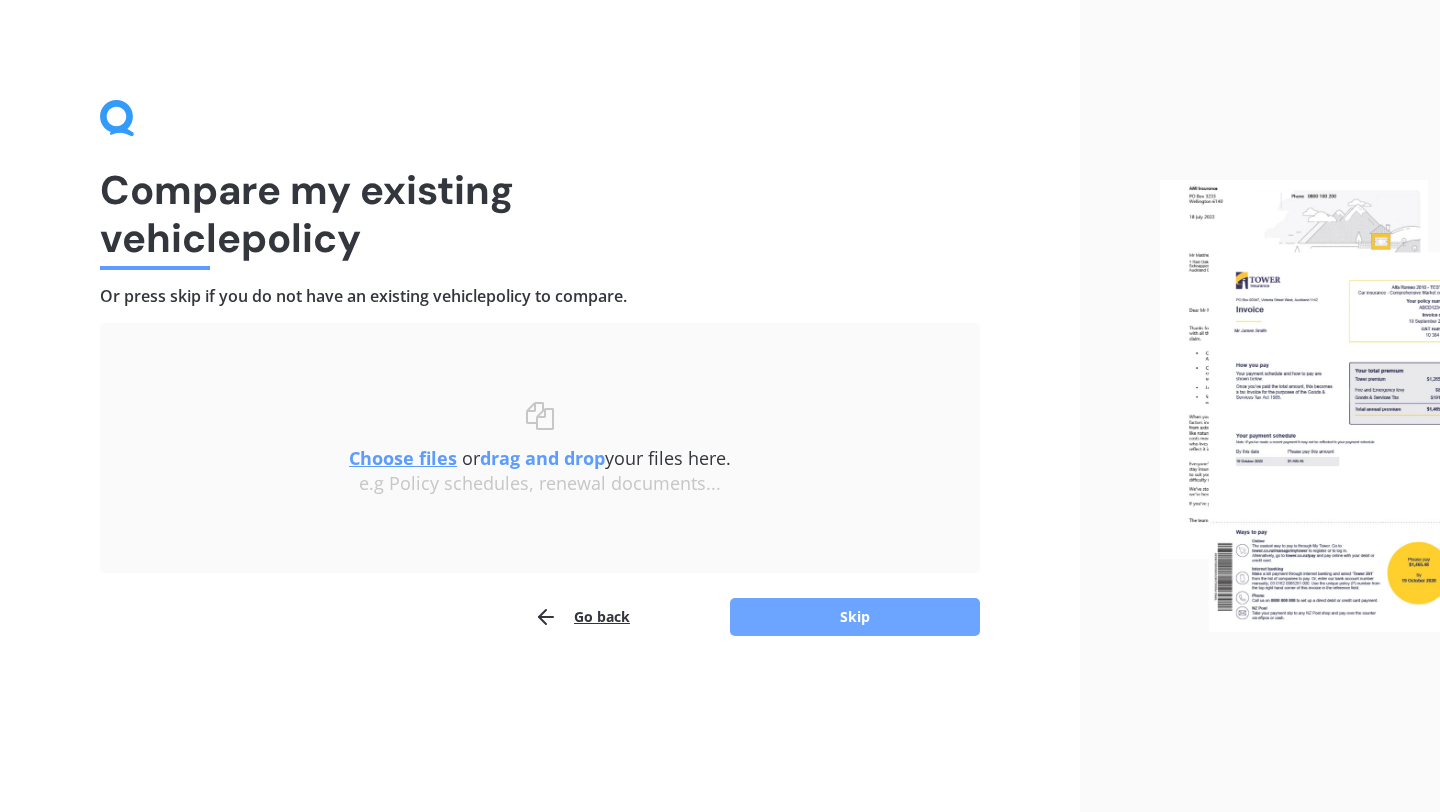 click on "Skip" at bounding box center [855, 617] 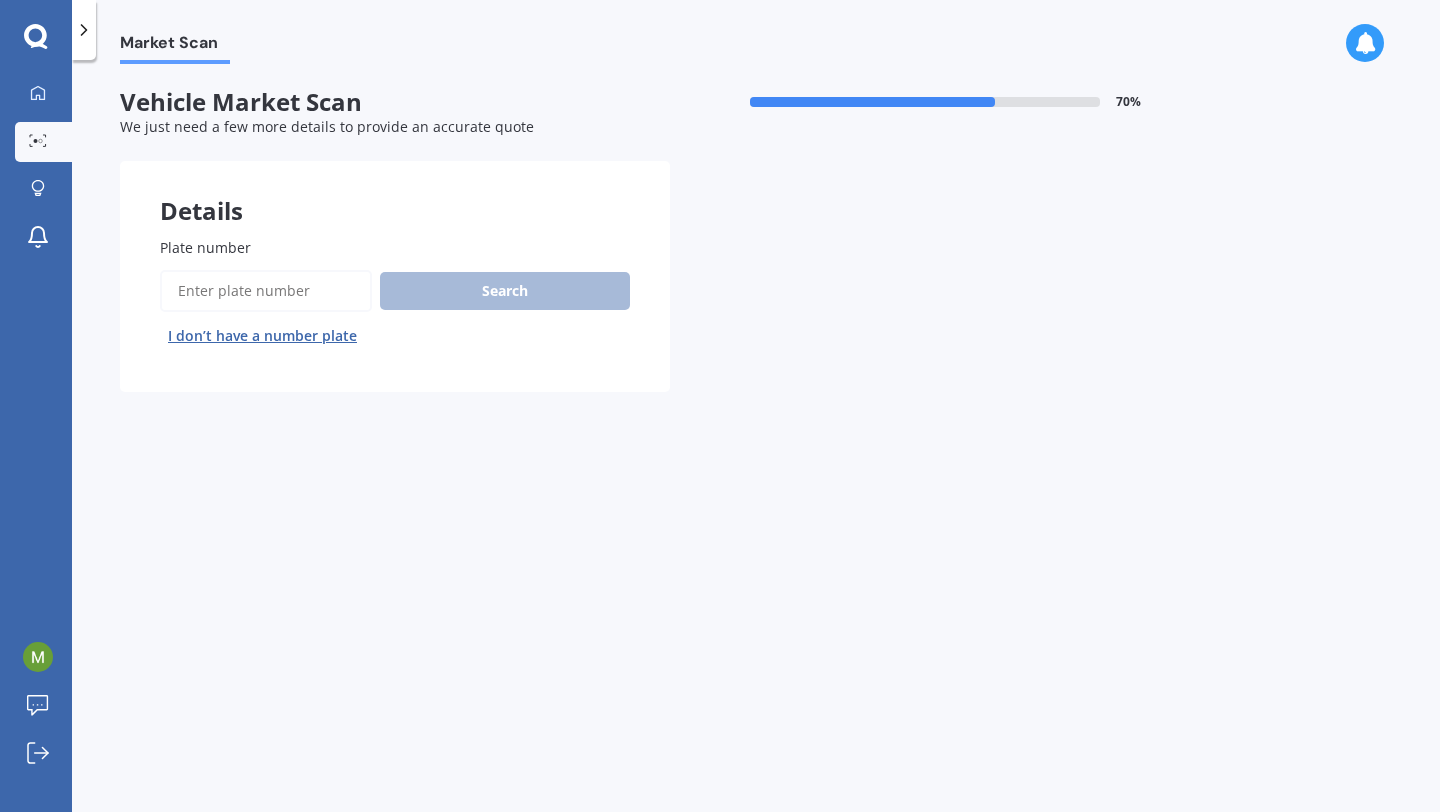 click on "Plate number" at bounding box center [266, 291] 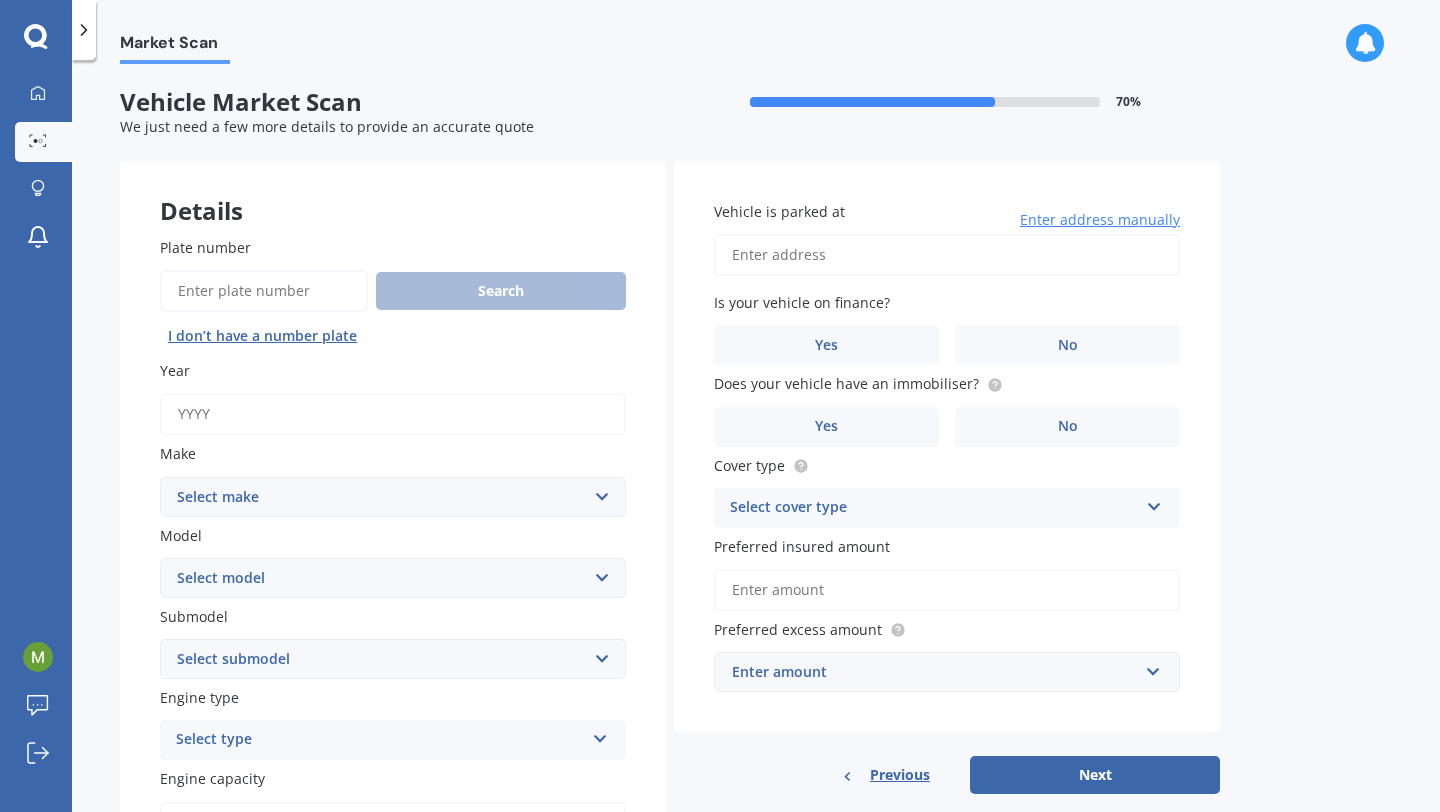 click on "Year" at bounding box center [393, 414] 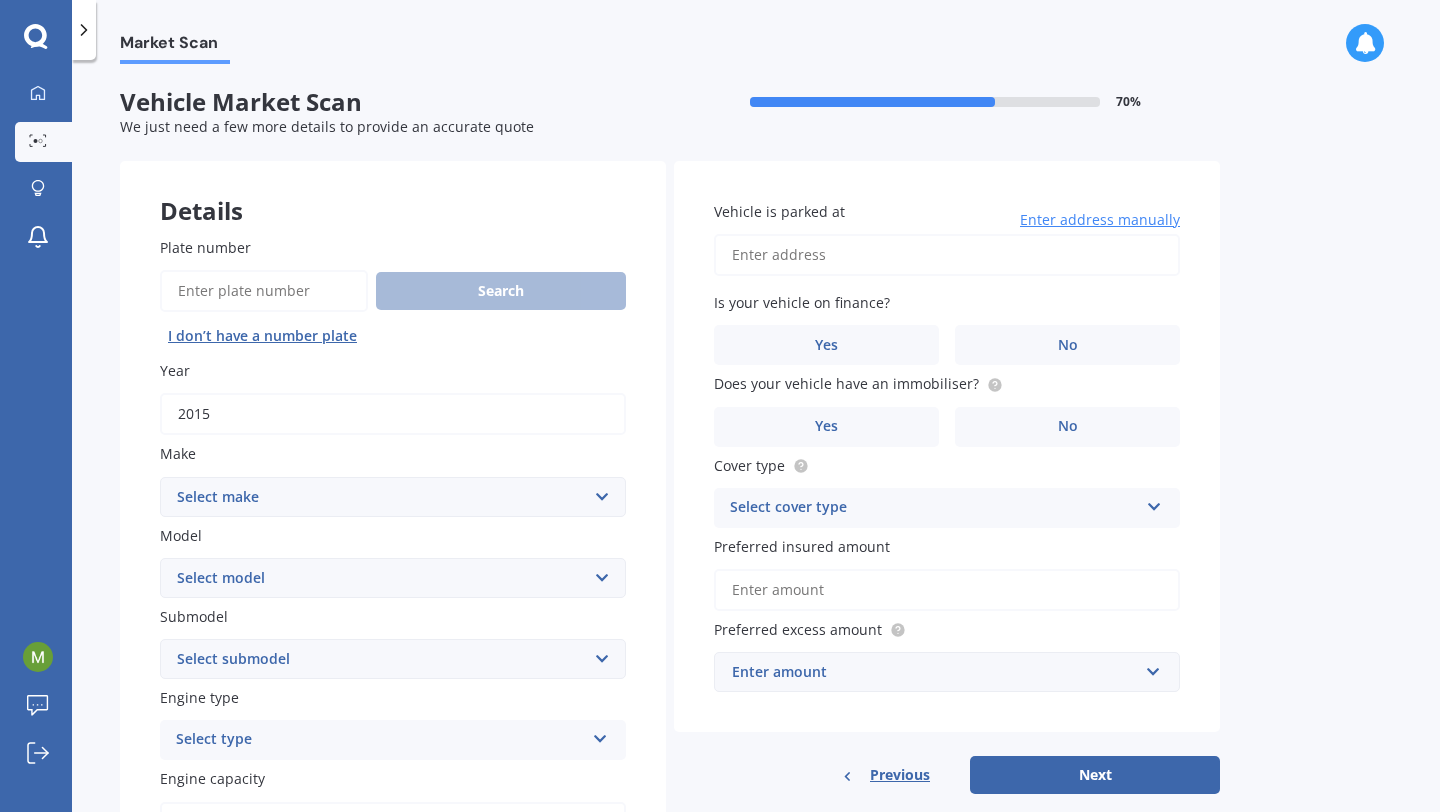 type on "2015" 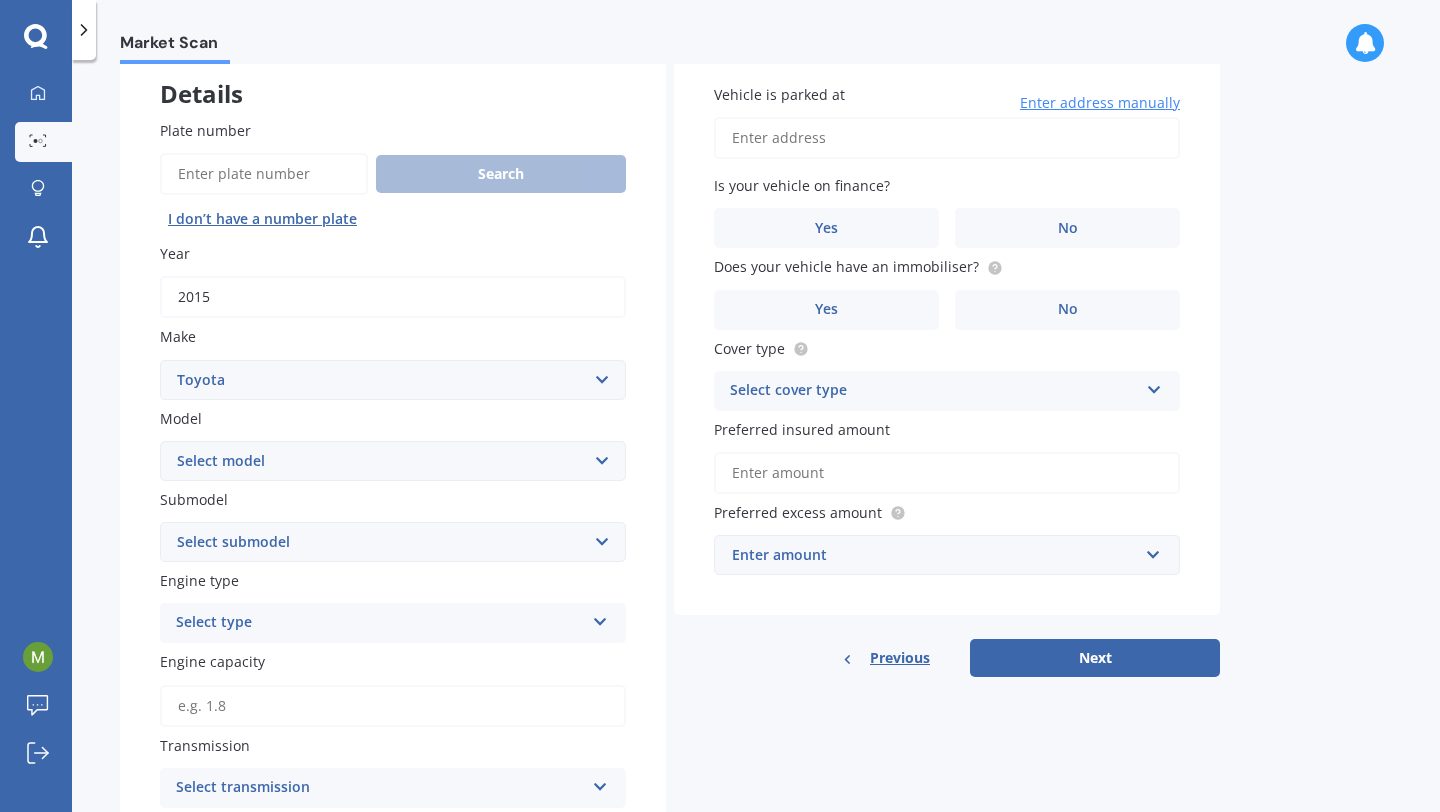 scroll, scrollTop: 150, scrollLeft: 0, axis: vertical 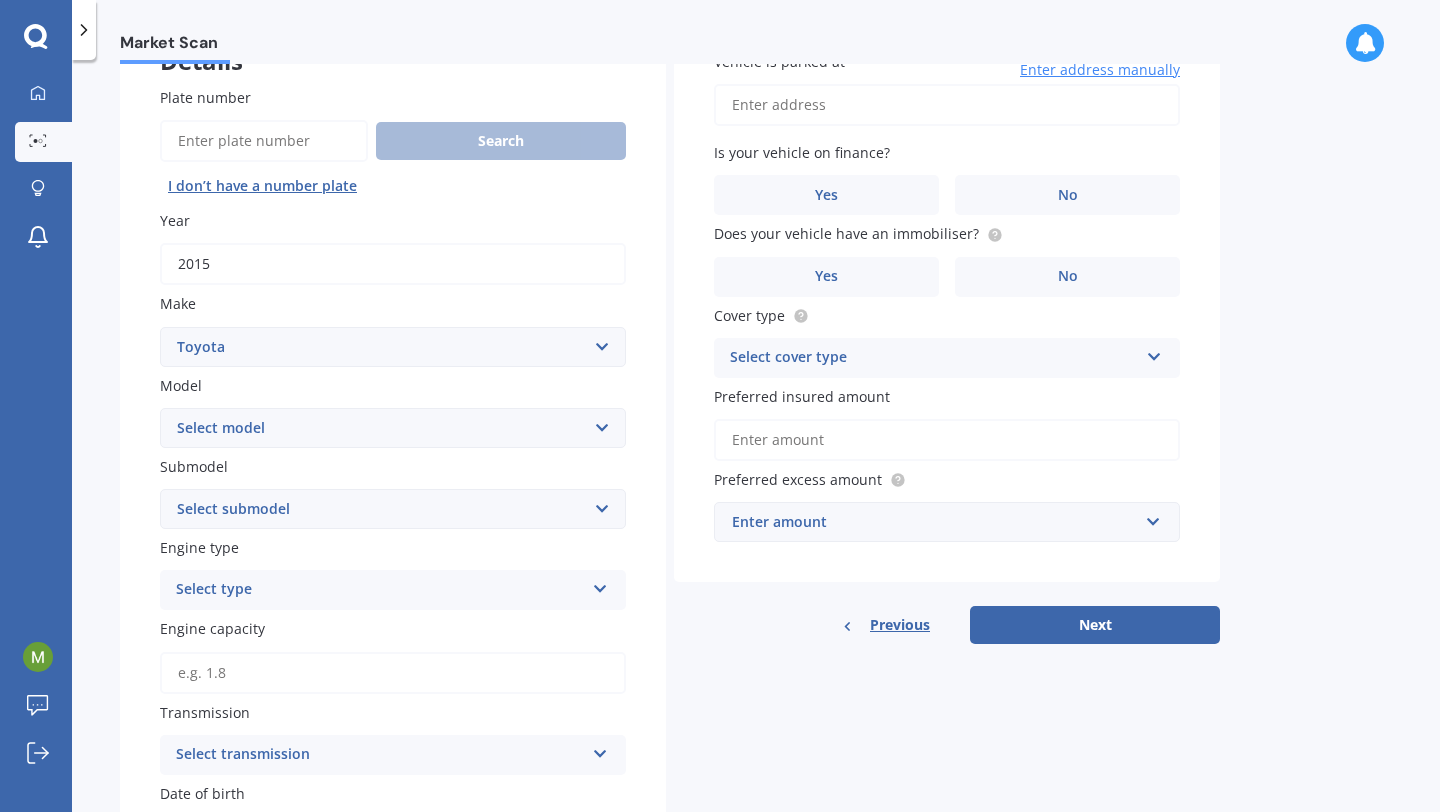 click on "Select model 4 Runner 86 Allex Allion Alphard Altezza Aqua Aristo Aurion Auris Avalon Avensis AYGO bB Belta Blade Blizzard 4WD Brevis Bundera 4WD C-HR Caldina Cami Camry Carib Carina Cavalier Celica Celsior Century Ceres Chaser Coaster Corolla Corona Corsa Cressida Cresta Crown Curren Cynos Deliboy Duet Dyna Echo Esquire Estima FJ Fortuner Funcargo Gaia Gracia Grande Granvia Harrier Hiace Highlander HILUX Ipsum iQ Isis IST Kluger Landcruiser LANDCRUISER PRADO Levin Liteace Marino Mark 2 Mark X Mirai MR-S MR2 Nadia Noah Nova Opa Paseo Passo Pixis Platz Porte Premio Previa MPV Prius Probox Progres Qualis Ractis RAIZE Raum RAV-4 Regius Van Runx Rush Sai Scepter Sera Sienta Soarer Spacio Spade Sprinter Starlet Succeed Supra Surf Tank Tarago Tercel Townace Toyo-ace Trueno Tundra Vanguard Vellfire Verossa Vienta Vista Vitz Voltz Voxy Will Windom Wish Yaris" at bounding box center [393, 428] 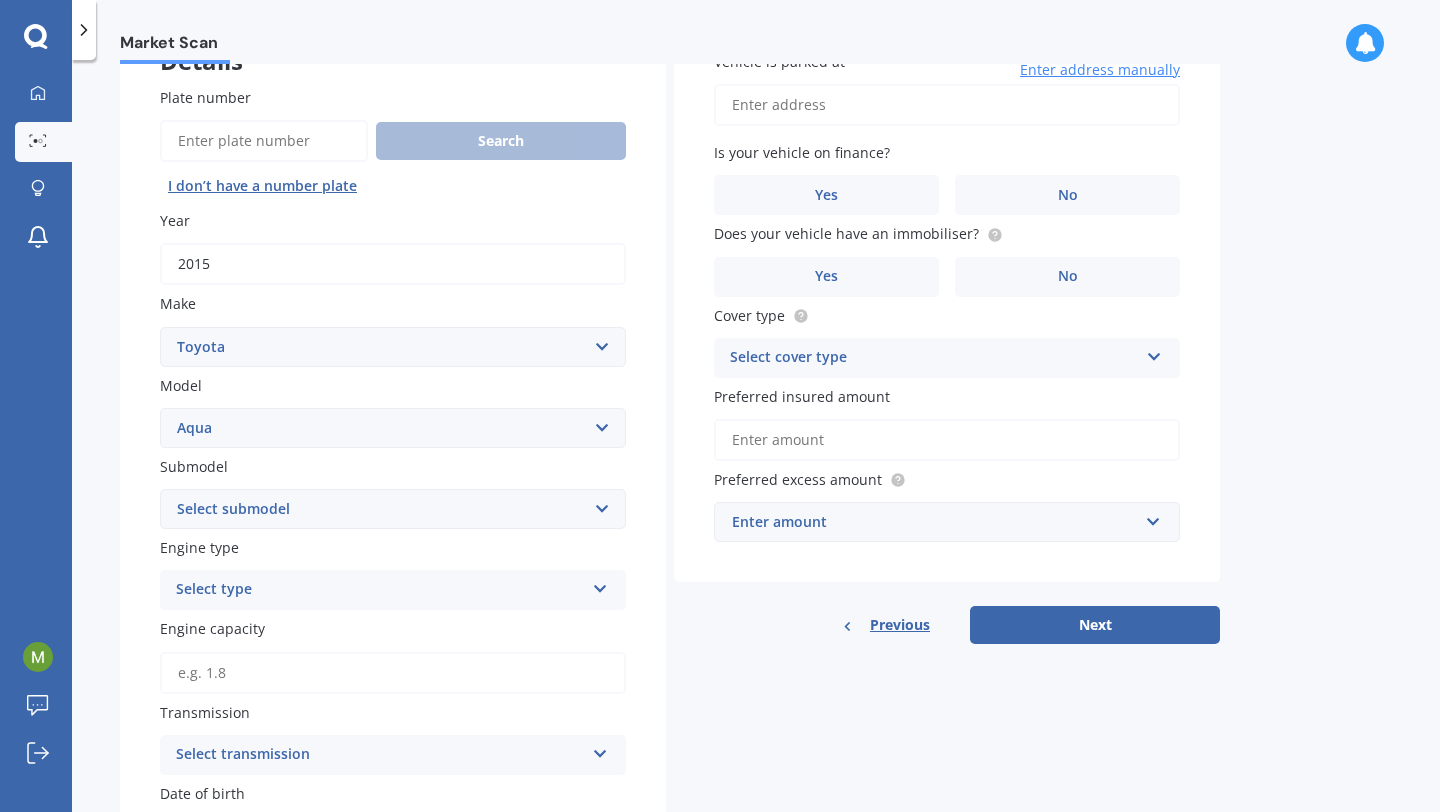 click on "Select submodel Hatchback Hybrid" at bounding box center [393, 509] 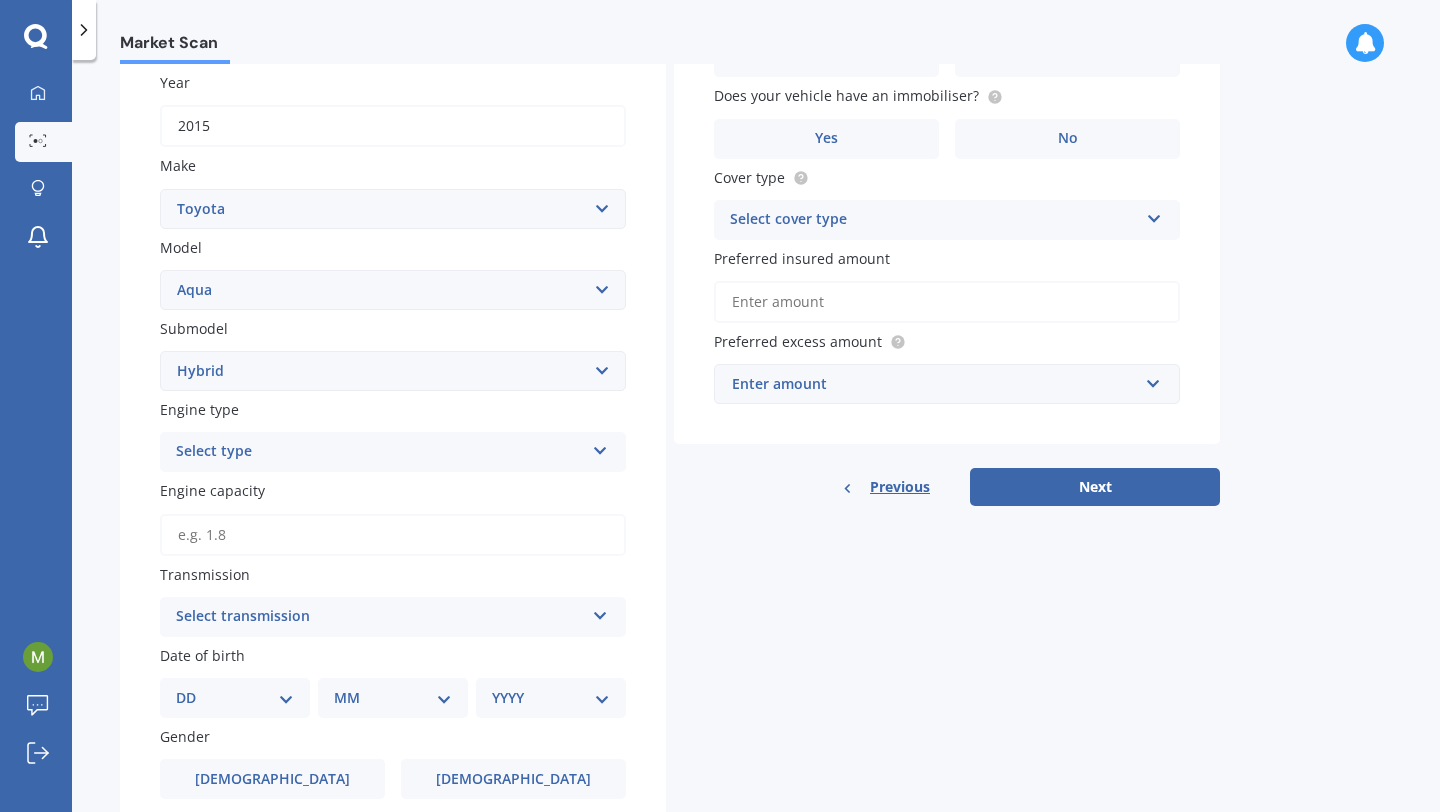 scroll, scrollTop: 291, scrollLeft: 0, axis: vertical 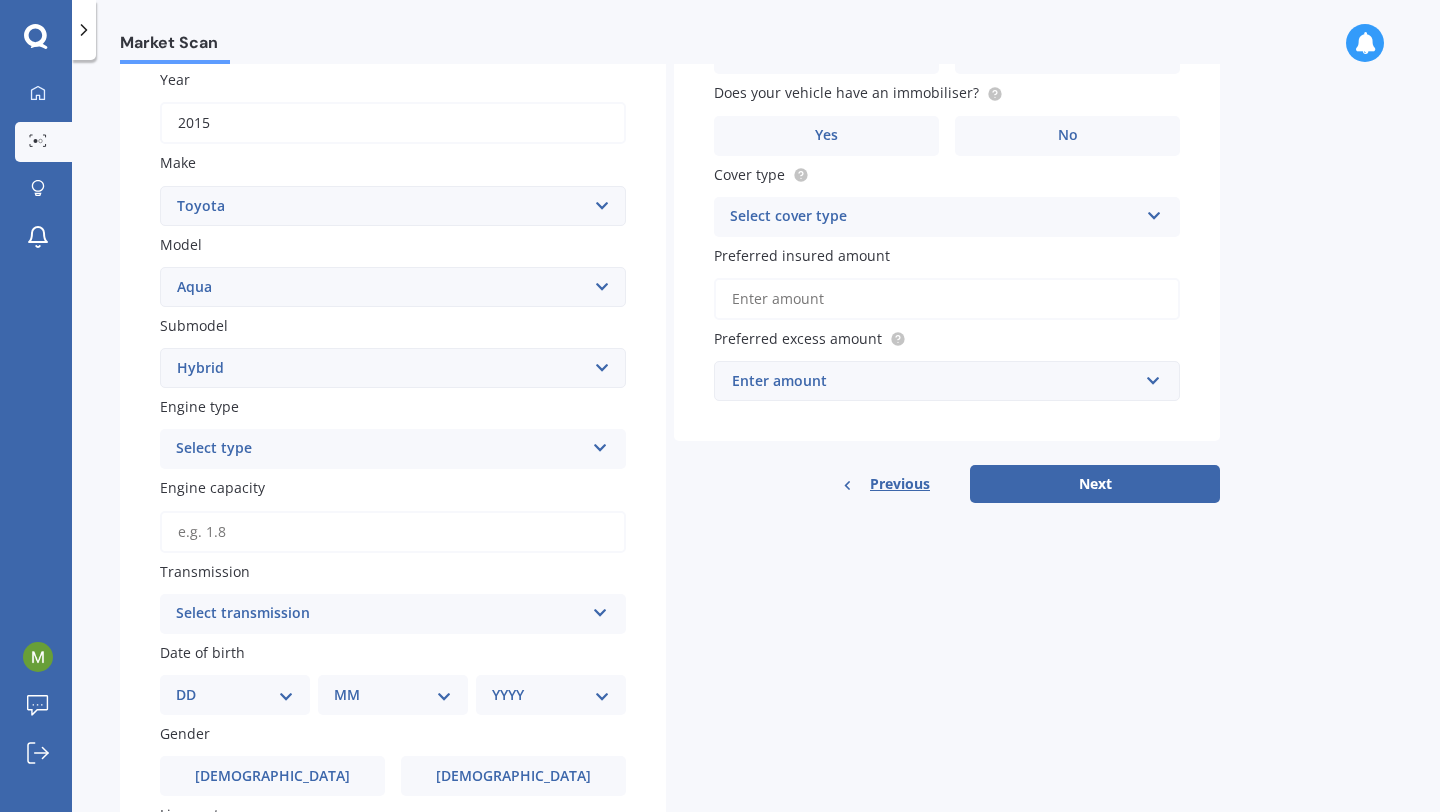 click on "Select type" at bounding box center [380, 449] 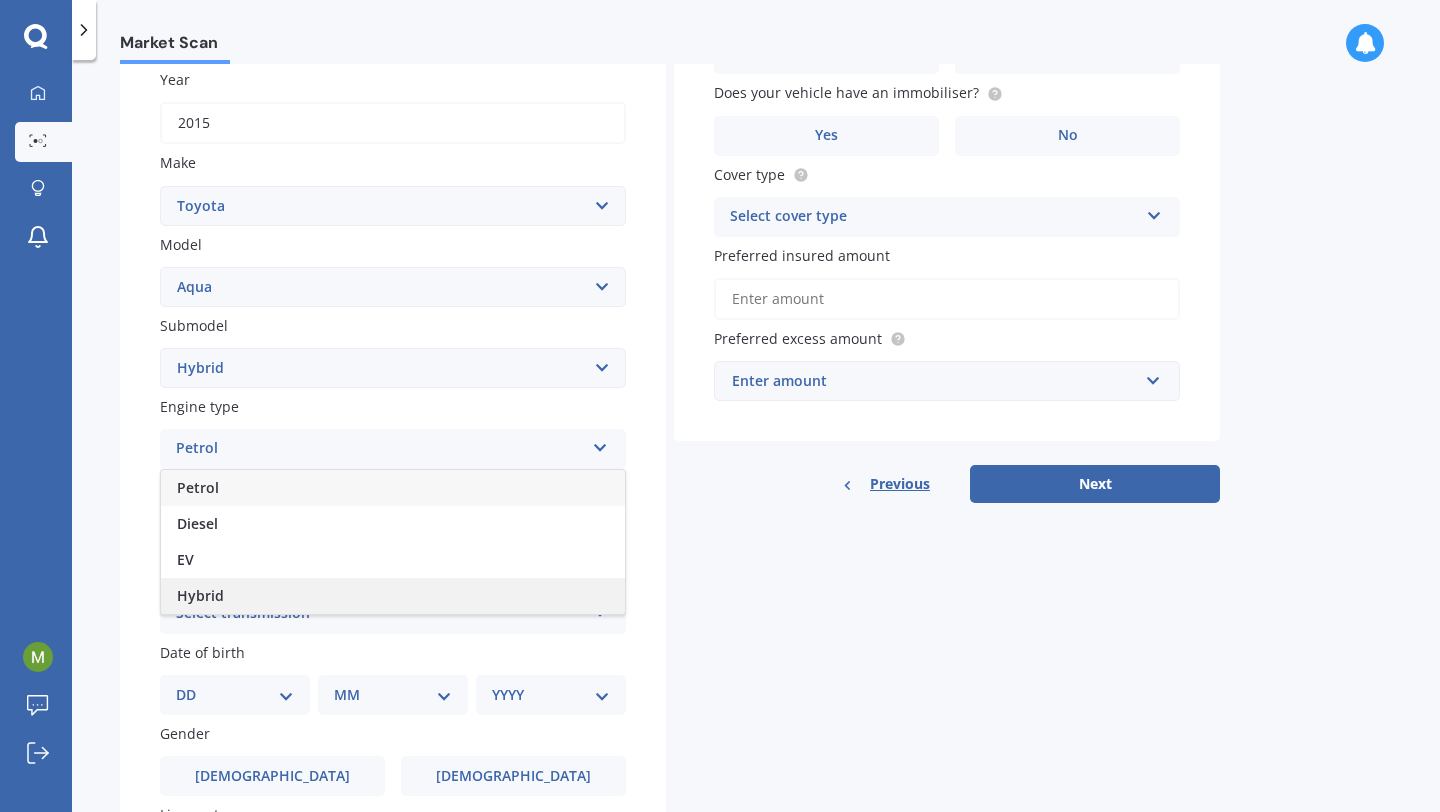 click on "Hybrid" at bounding box center (393, 596) 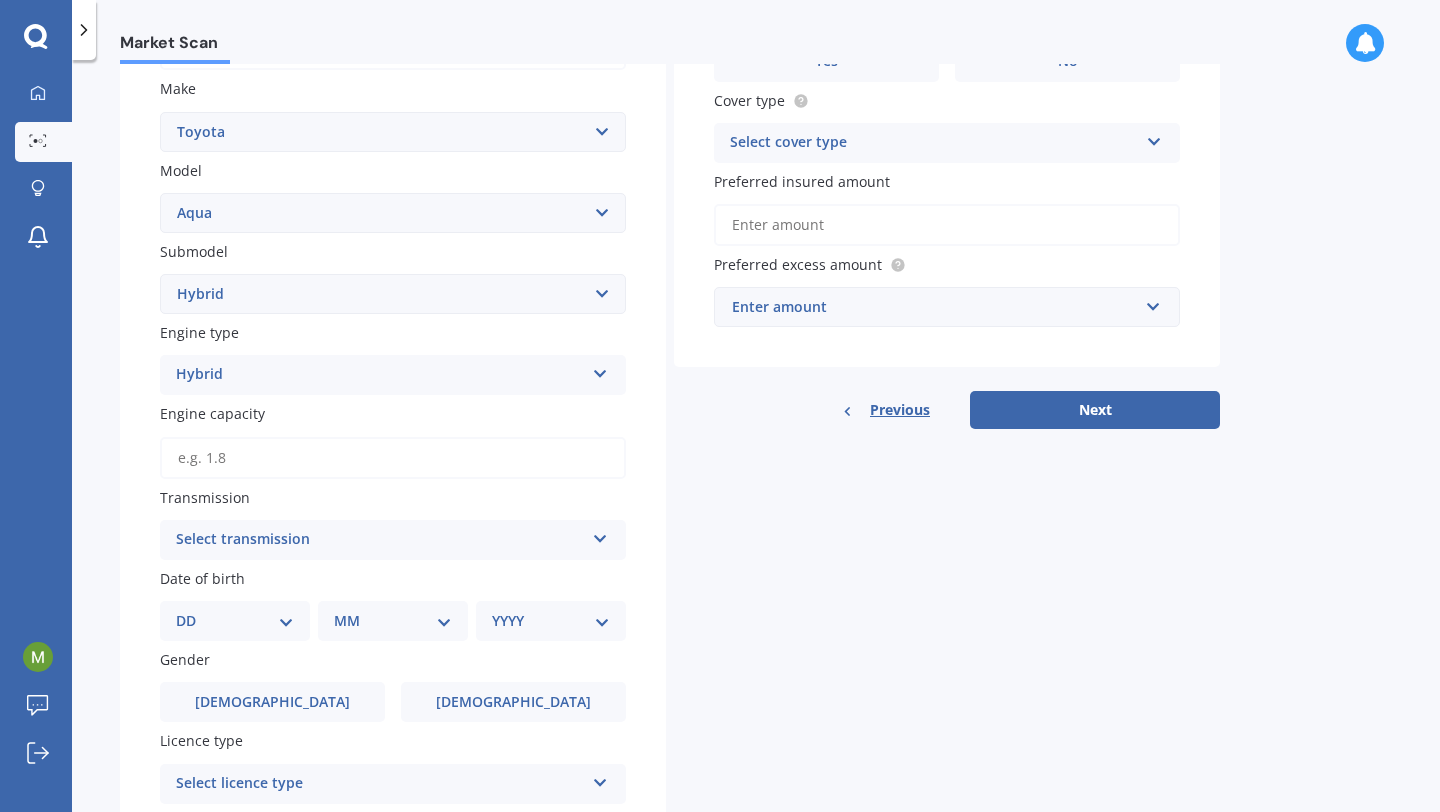 scroll, scrollTop: 384, scrollLeft: 0, axis: vertical 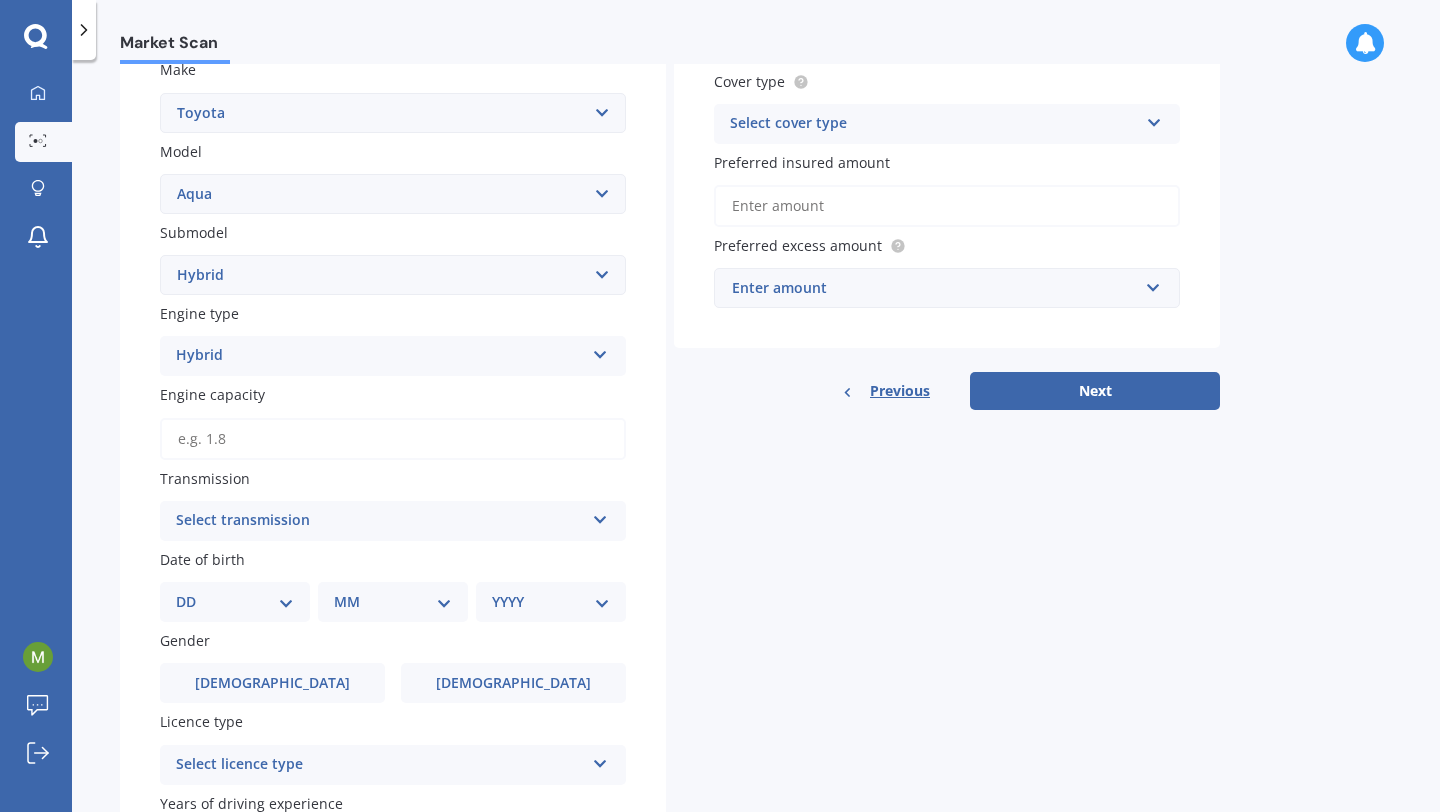 click on "Engine capacity" at bounding box center [393, 439] 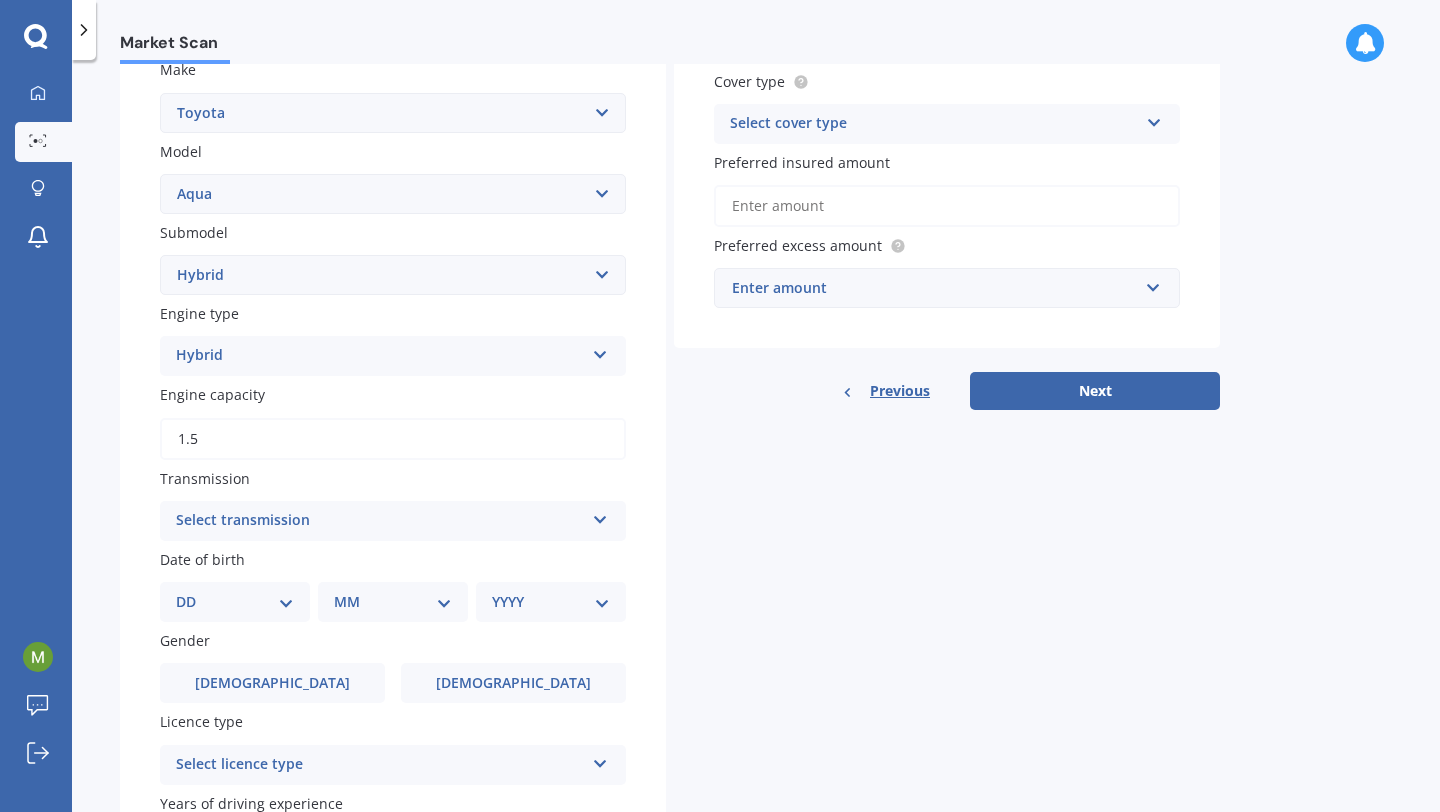 type on "1.5" 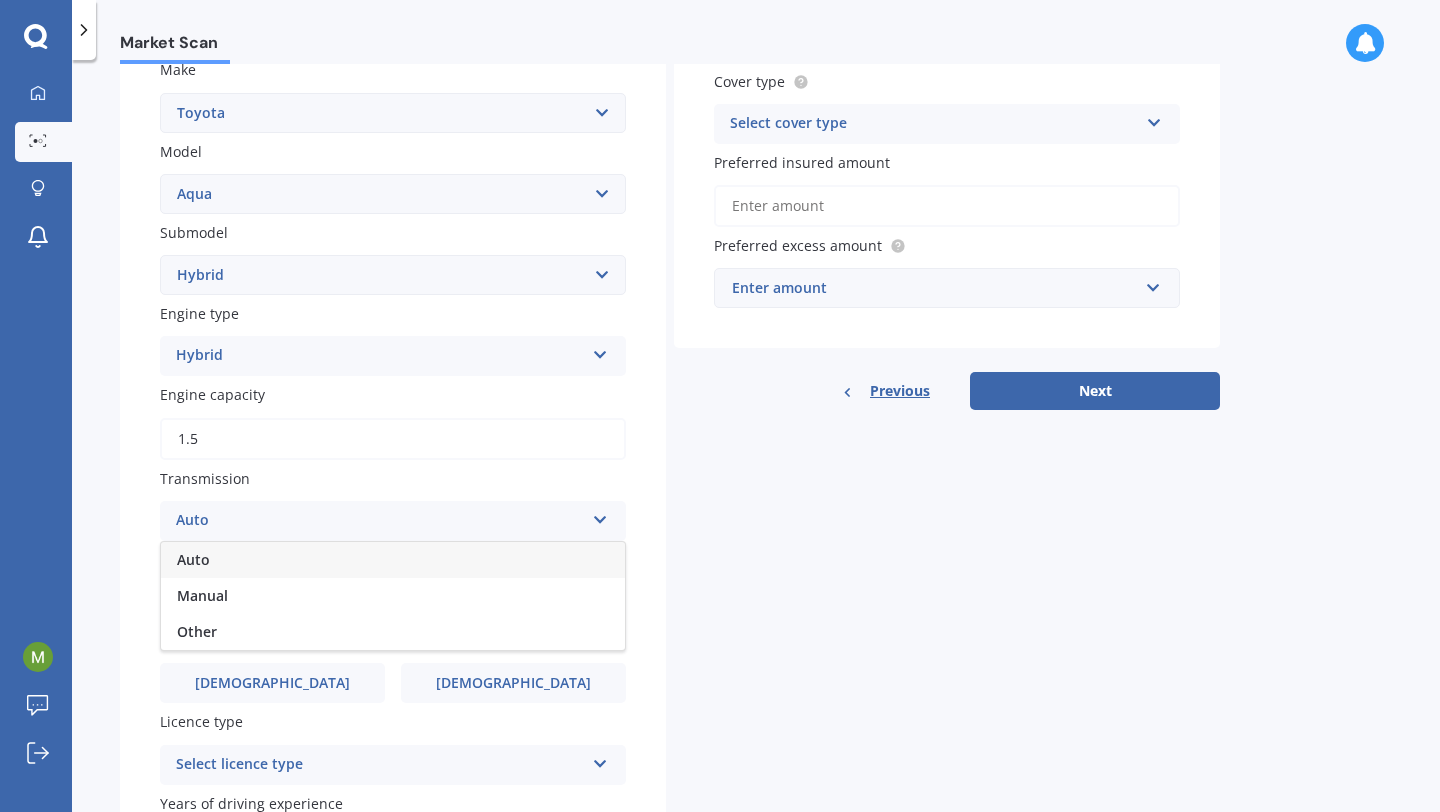 click on "Auto" at bounding box center [393, 560] 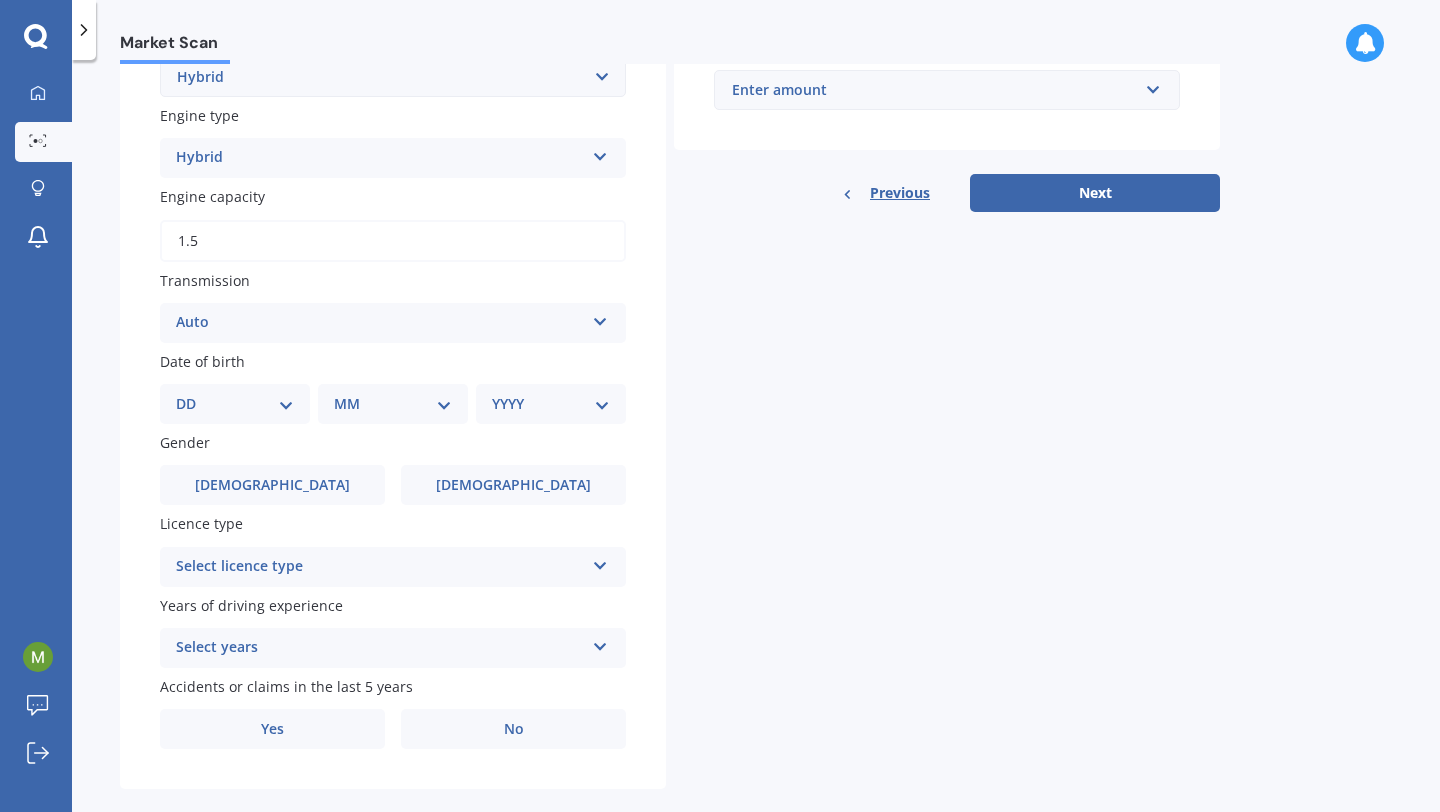 scroll, scrollTop: 617, scrollLeft: 0, axis: vertical 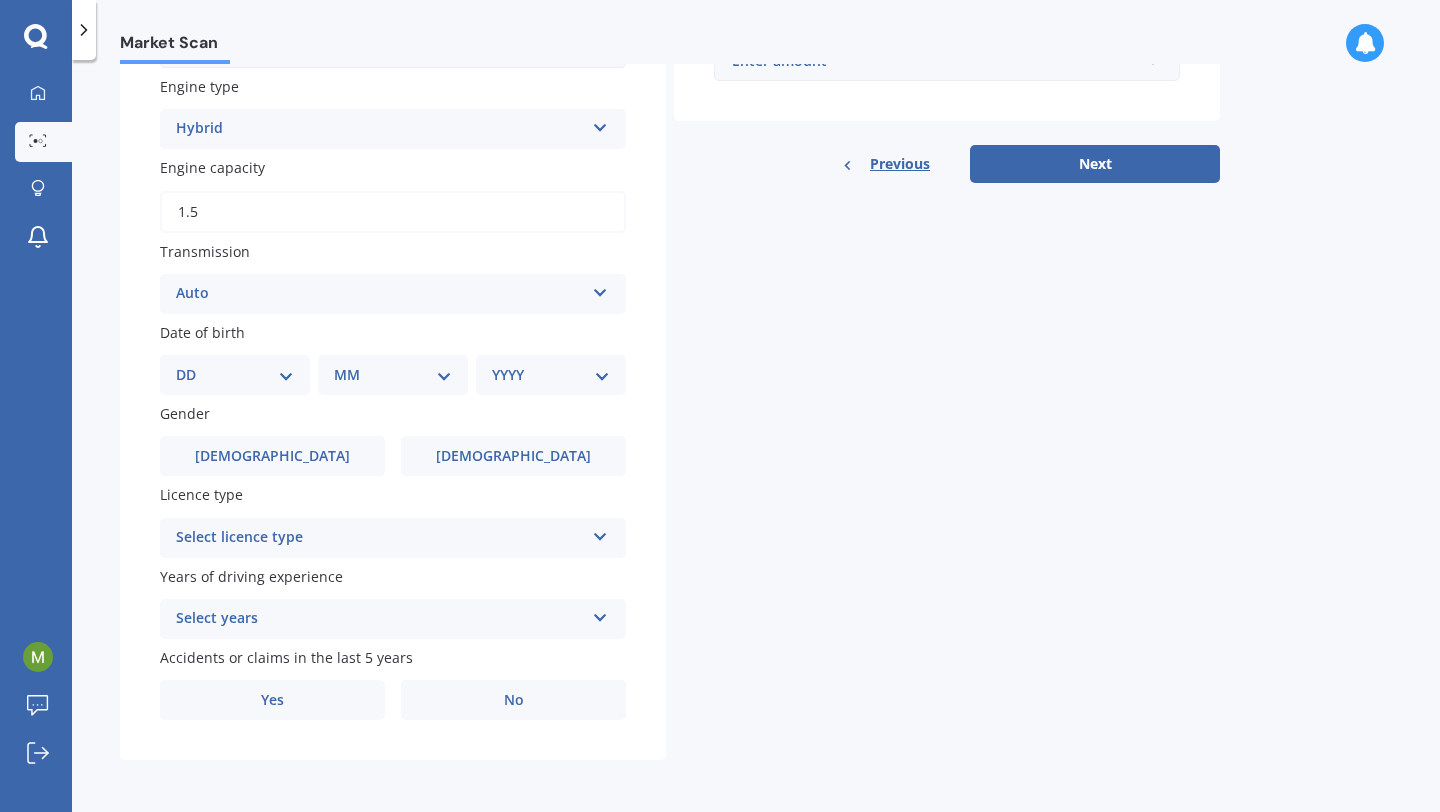 click on "DD 01 02 03 04 05 06 07 08 09 10 11 12 13 14 15 16 17 18 19 20 21 22 23 24 25 26 27 28 29 30 31" at bounding box center (235, 375) 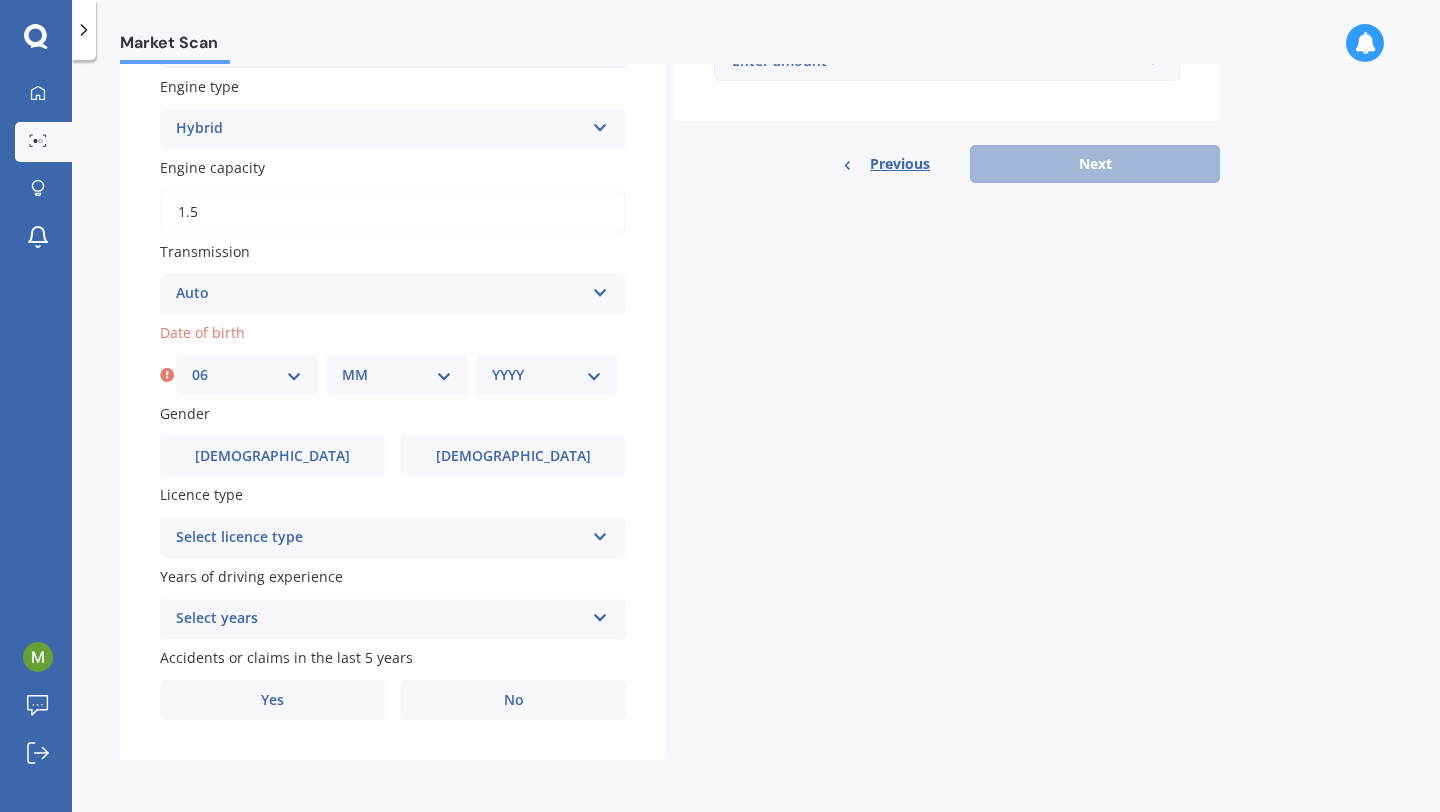 click on "MM 01 02 03 04 05 06 07 08 09 10 11 12" at bounding box center [397, 375] 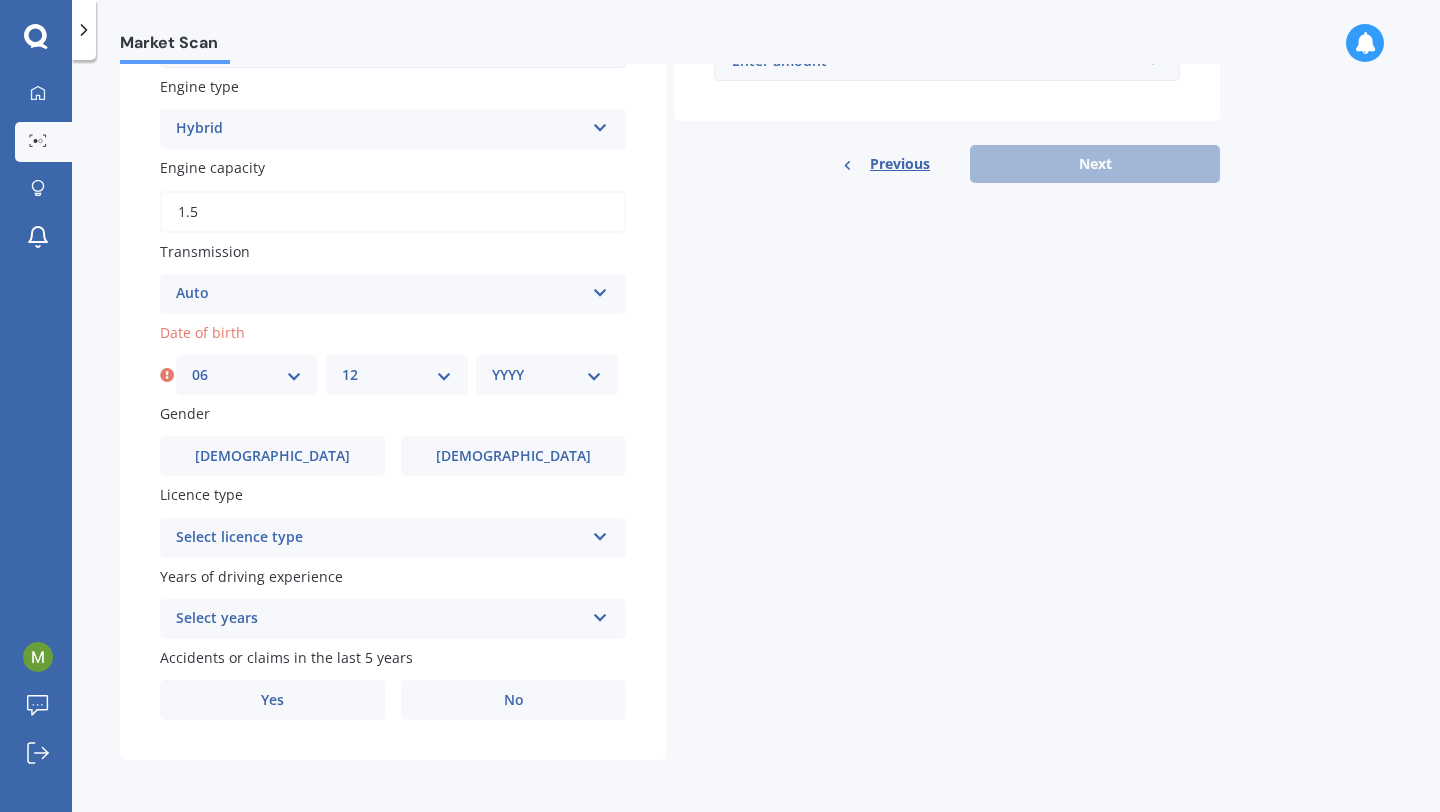 click on "YYYY 2025 2024 2023 2022 2021 2020 2019 2018 2017 2016 2015 2014 2013 2012 2011 2010 2009 2008 2007 2006 2005 2004 2003 2002 2001 2000 1999 1998 1997 1996 1995 1994 1993 1992 1991 1990 1989 1988 1987 1986 1985 1984 1983 1982 1981 1980 1979 1978 1977 1976 1975 1974 1973 1972 1971 1970 1969 1968 1967 1966 1965 1964 1963 1962 1961 1960 1959 1958 1957 1956 1955 1954 1953 1952 1951 1950 1949 1948 1947 1946 1945 1944 1943 1942 1941 1940 1939 1938 1937 1936 1935 1934 1933 1932 1931 1930 1929 1928 1927 1926" at bounding box center [547, 375] 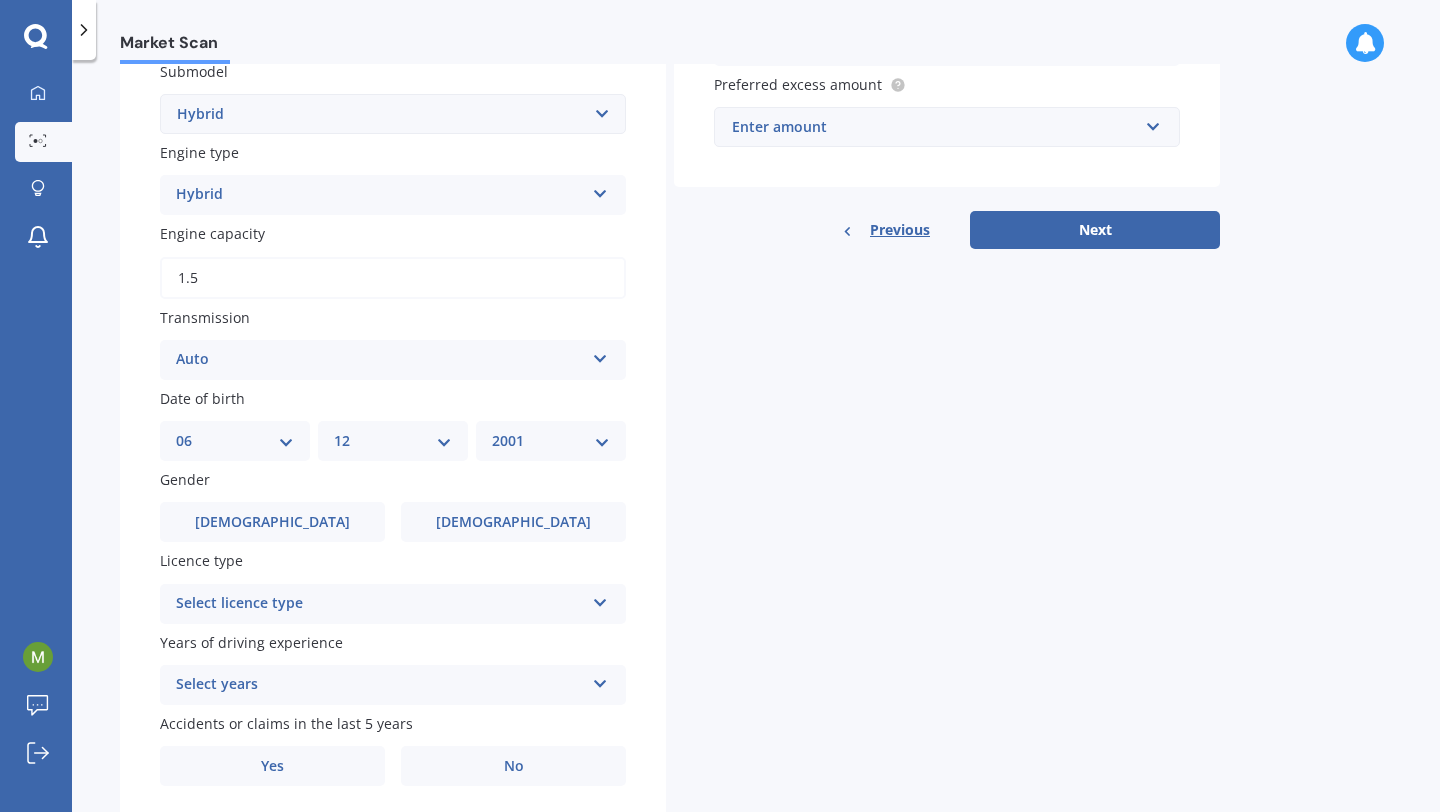 scroll, scrollTop: 617, scrollLeft: 0, axis: vertical 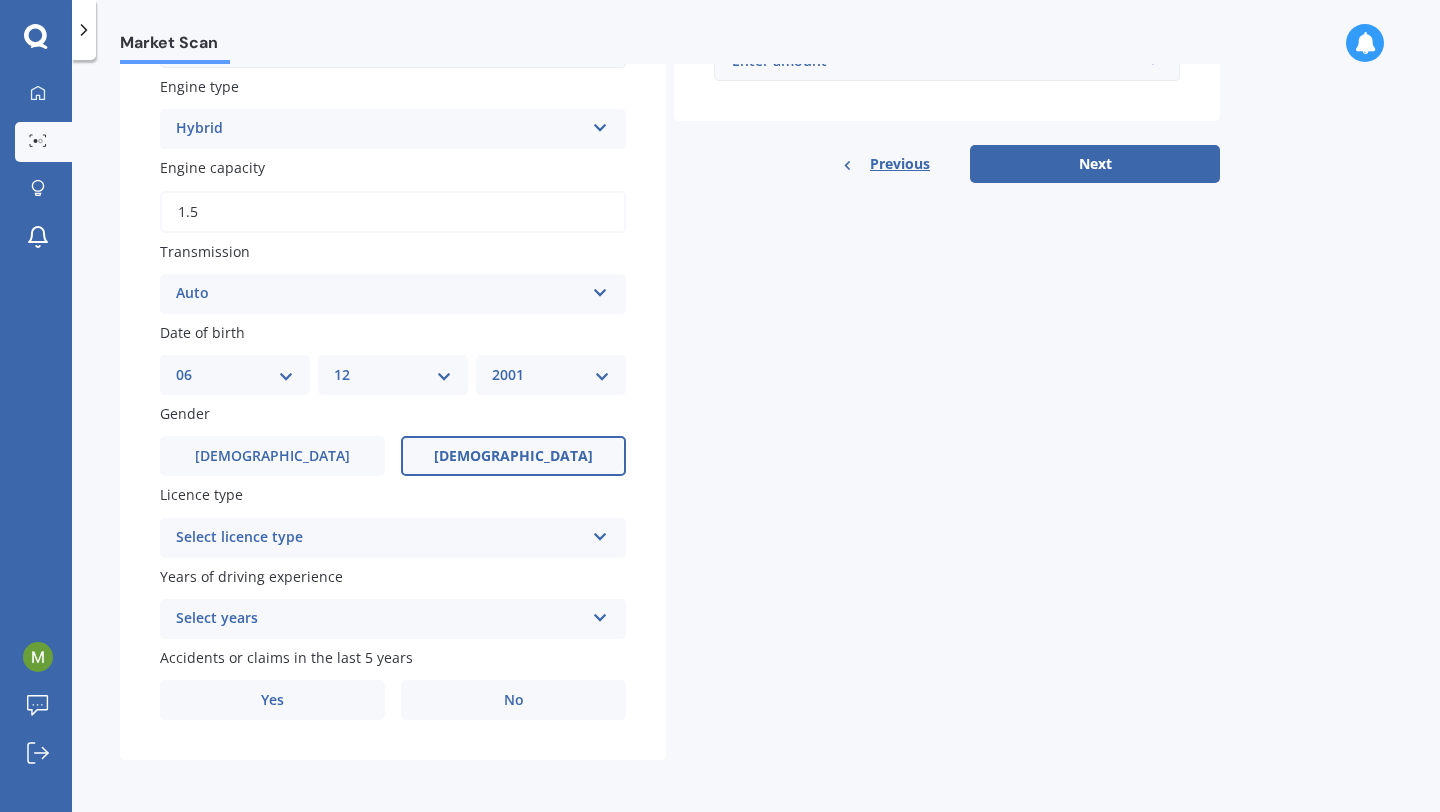 click on "Female" at bounding box center [513, 456] 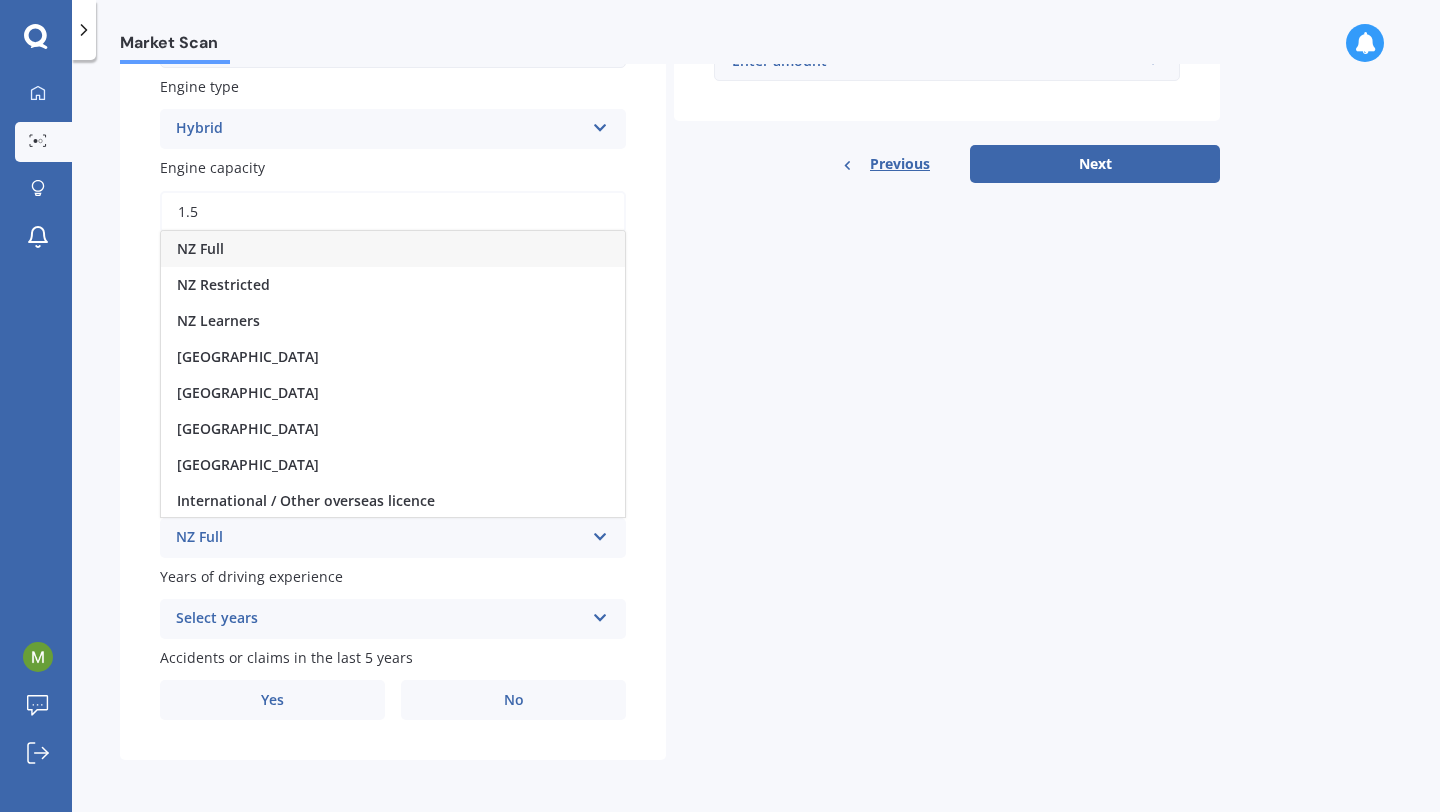 click on "NZ Full" at bounding box center [393, 249] 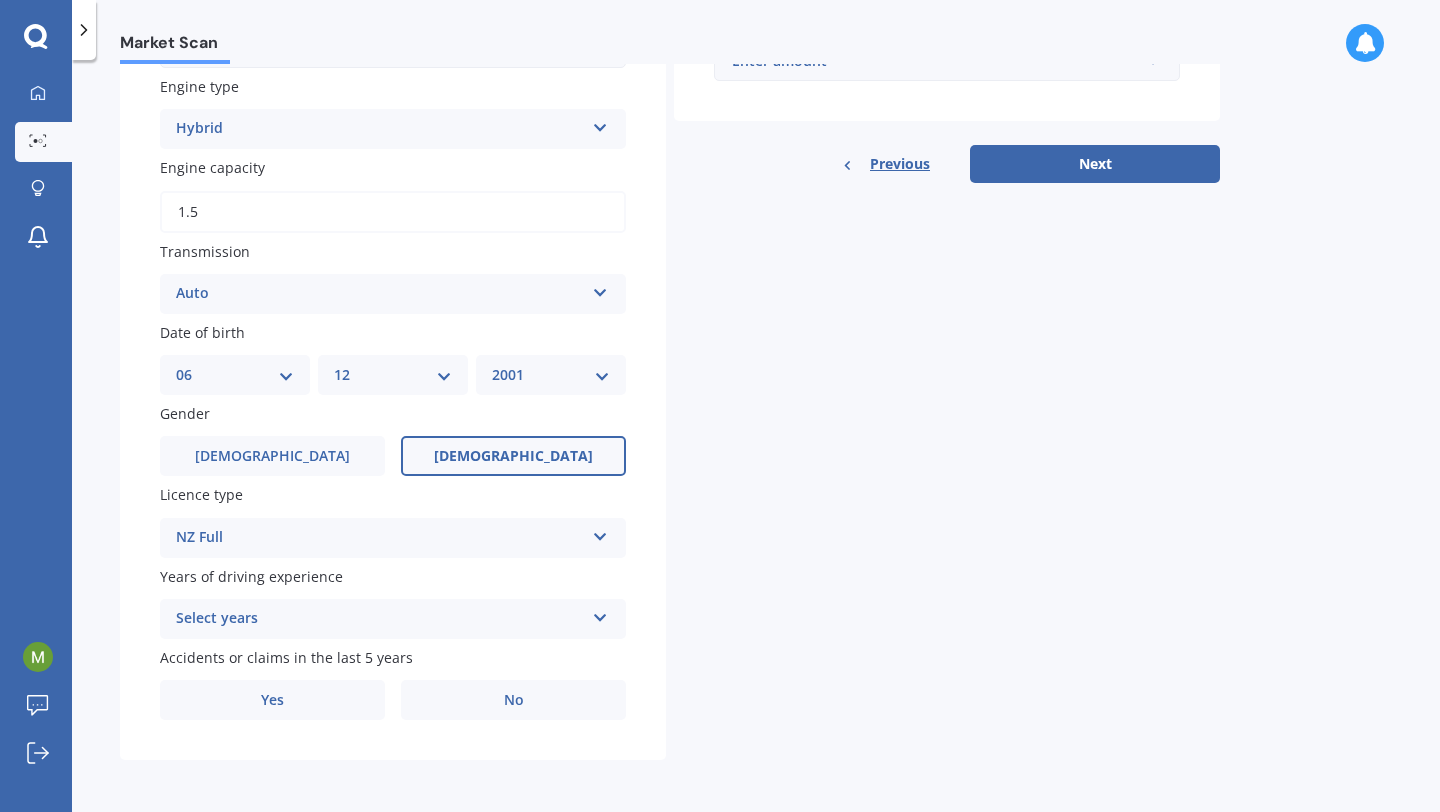 click on "Select years" at bounding box center [380, 619] 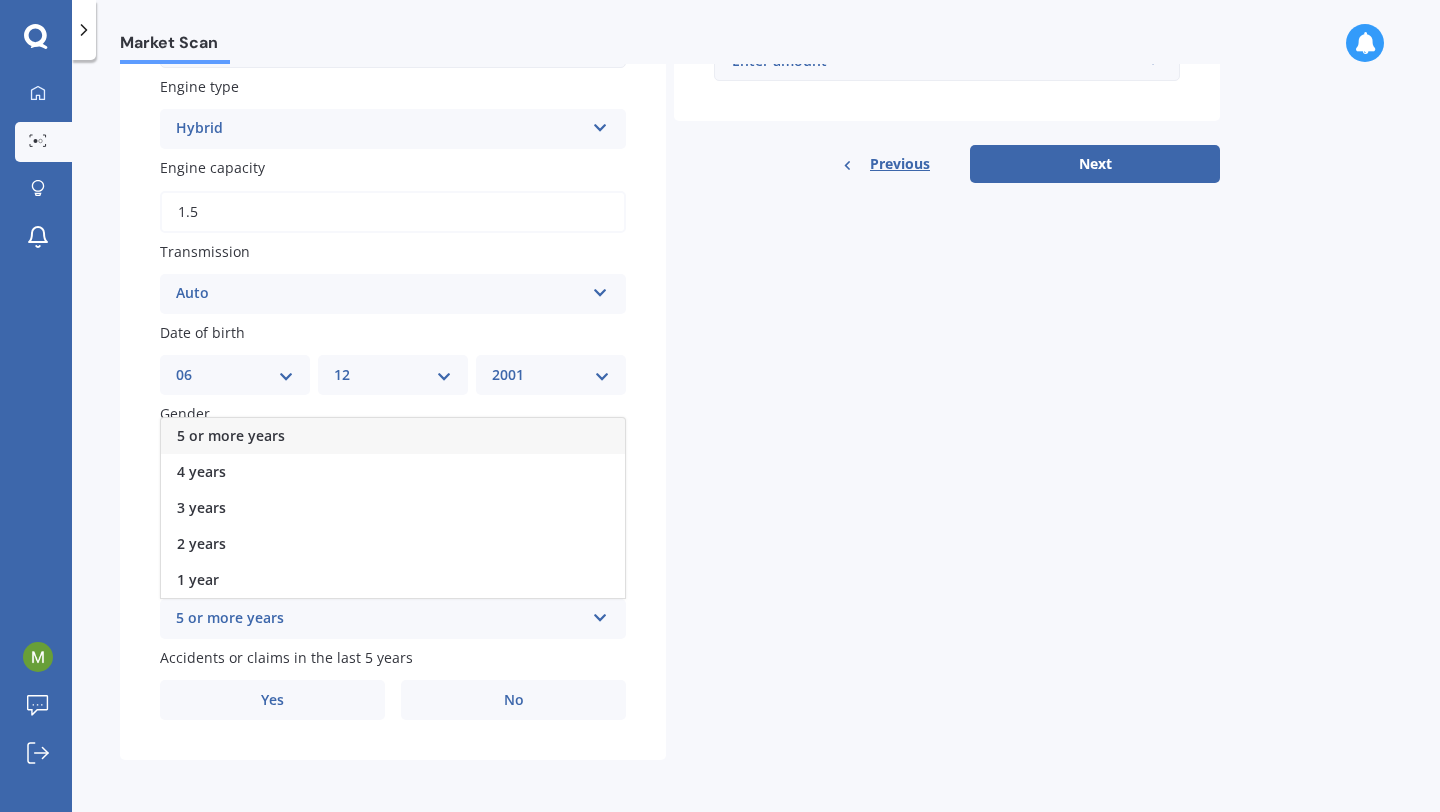click on "5 or more years" at bounding box center [393, 436] 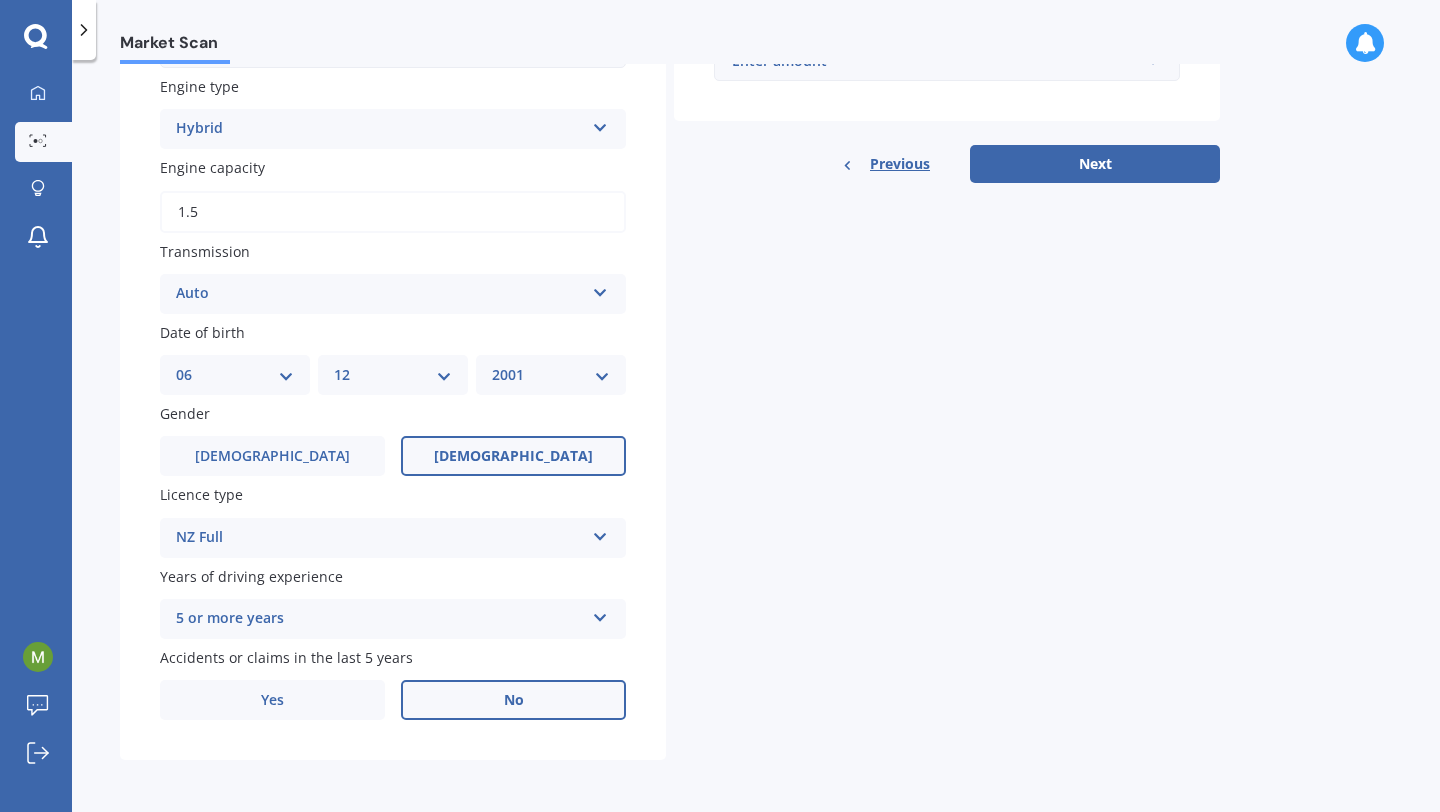 click on "No" at bounding box center (514, 700) 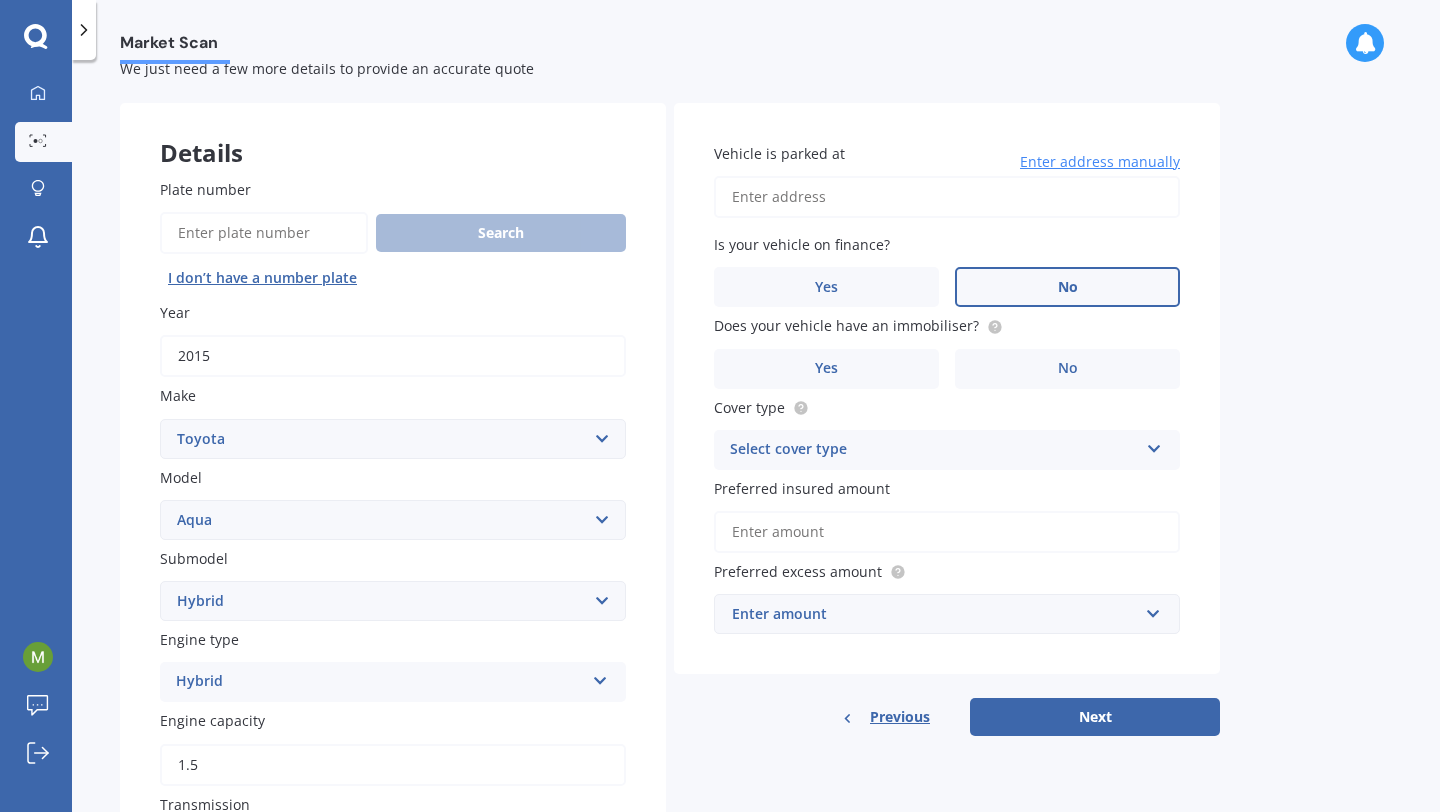 scroll, scrollTop: 59, scrollLeft: 0, axis: vertical 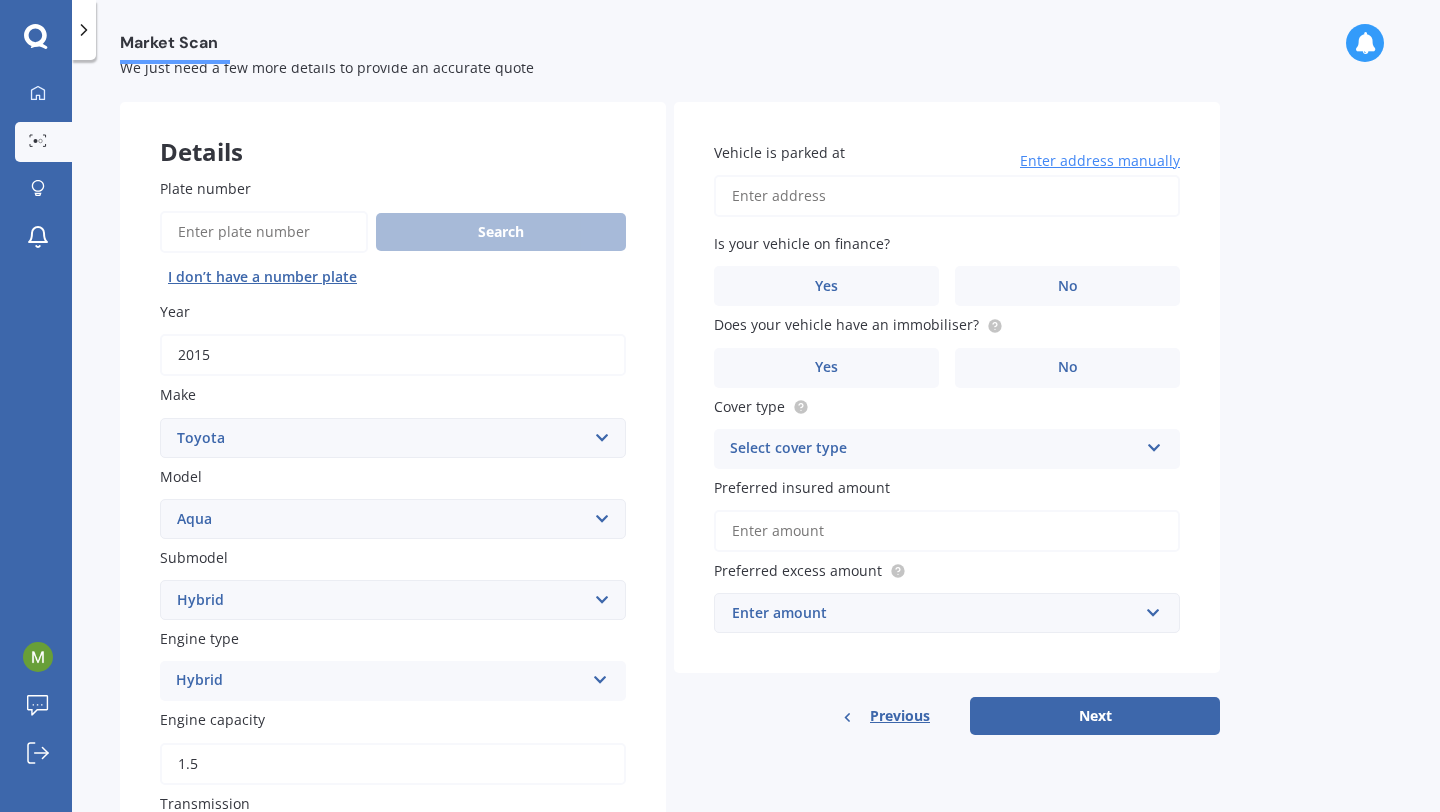 click on "Vehicle is parked at" at bounding box center (947, 196) 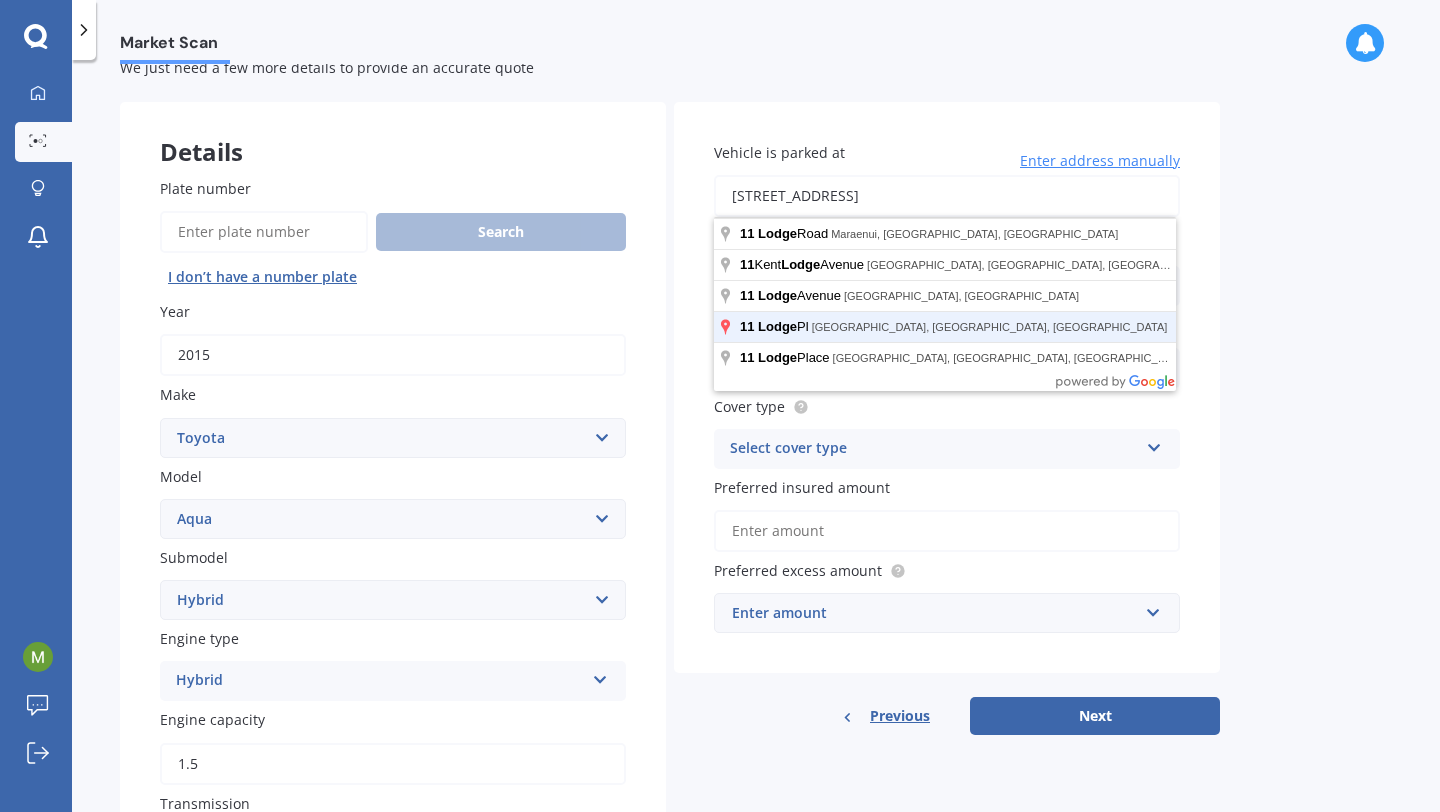 click on "Next" at bounding box center [1095, 716] 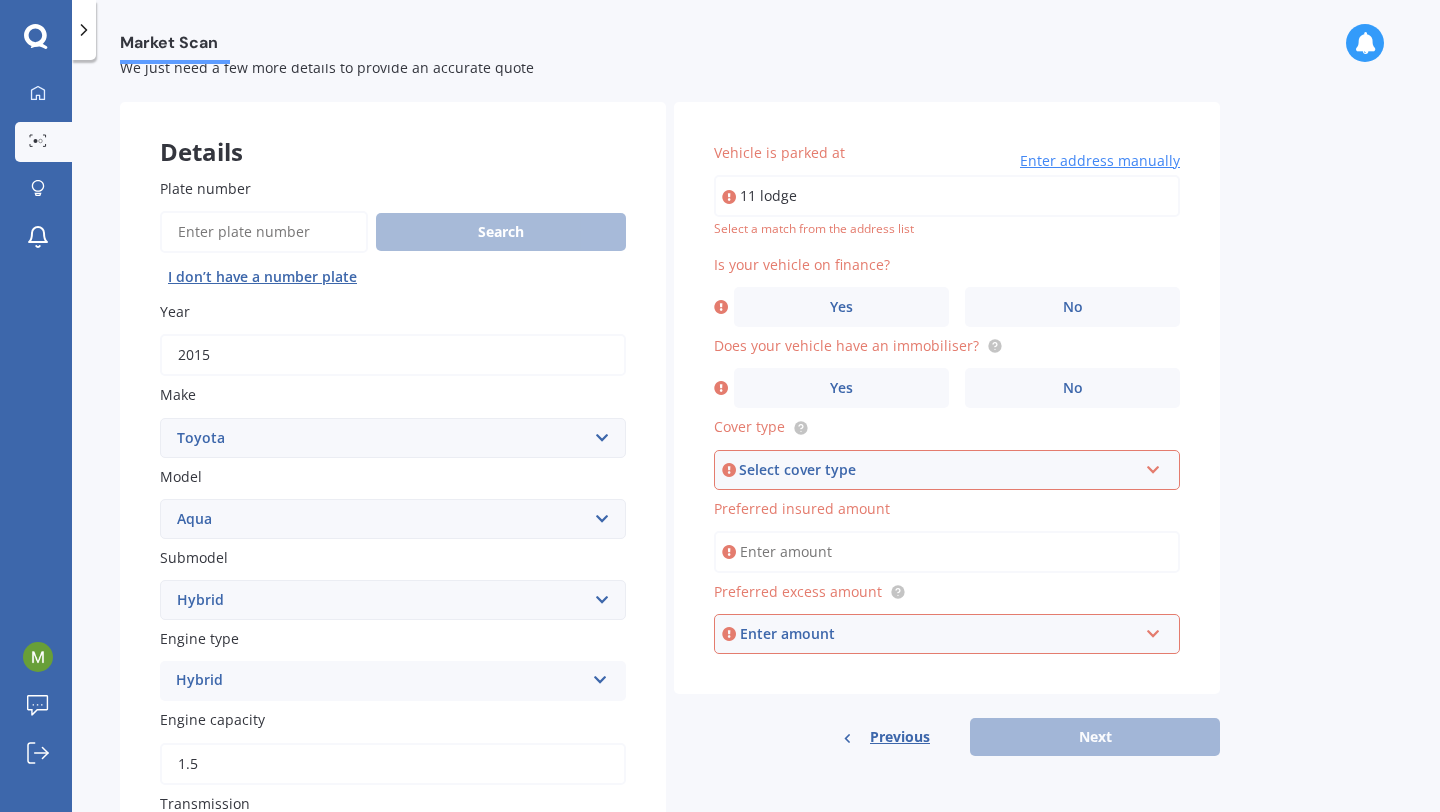 type on "11 Lodge Place, Ilam, Christchurch 8041" 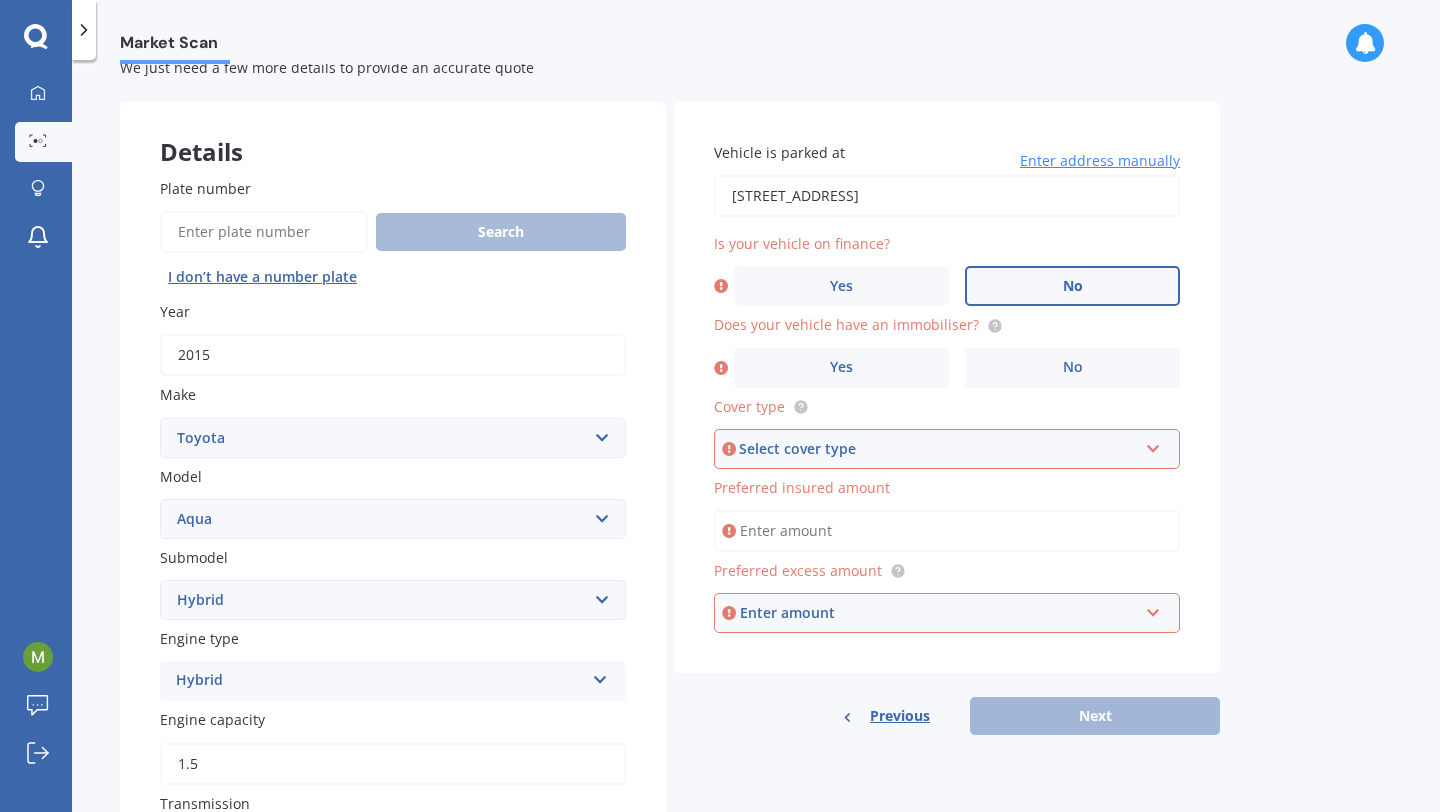 click on "No" at bounding box center (1072, 286) 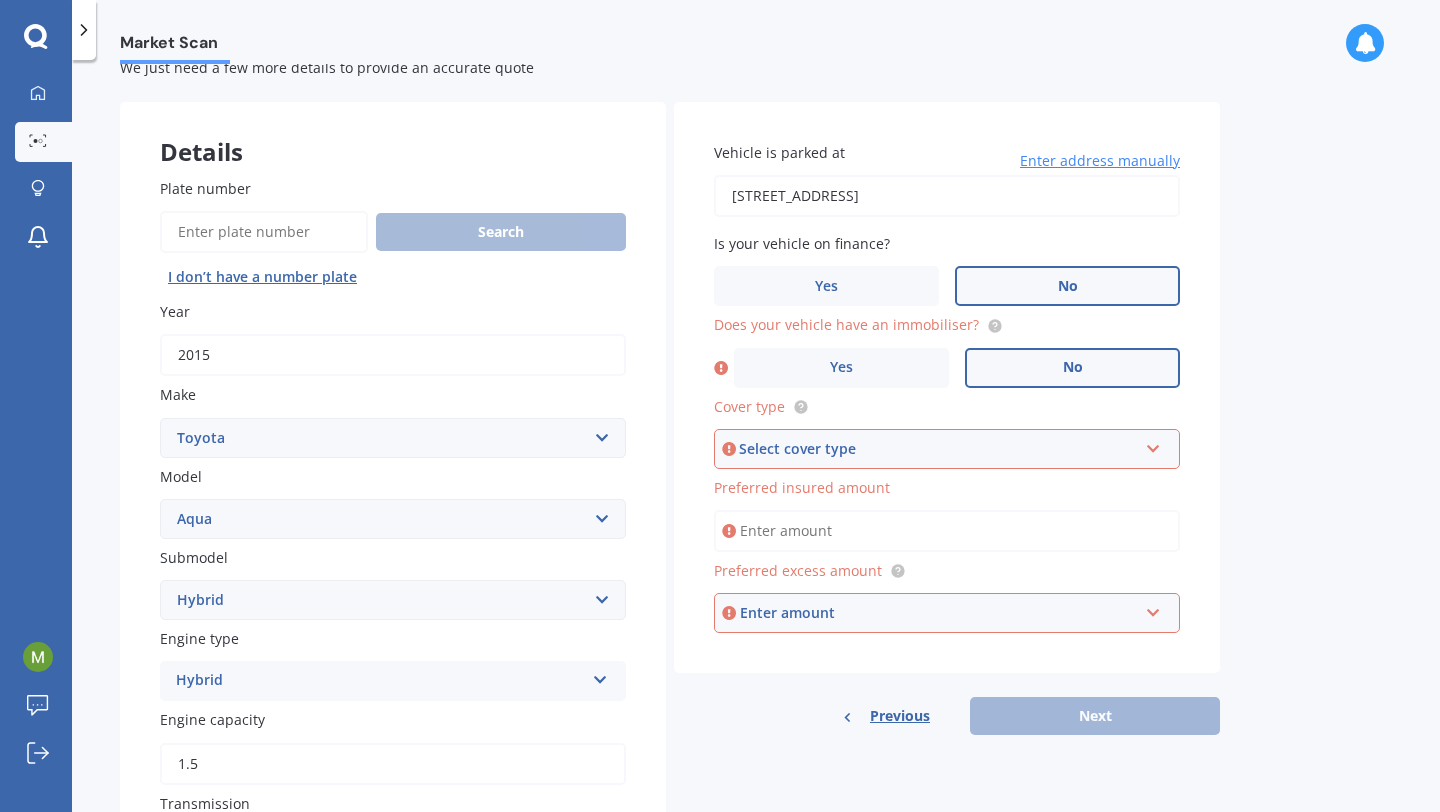 click on "No" at bounding box center [1072, 368] 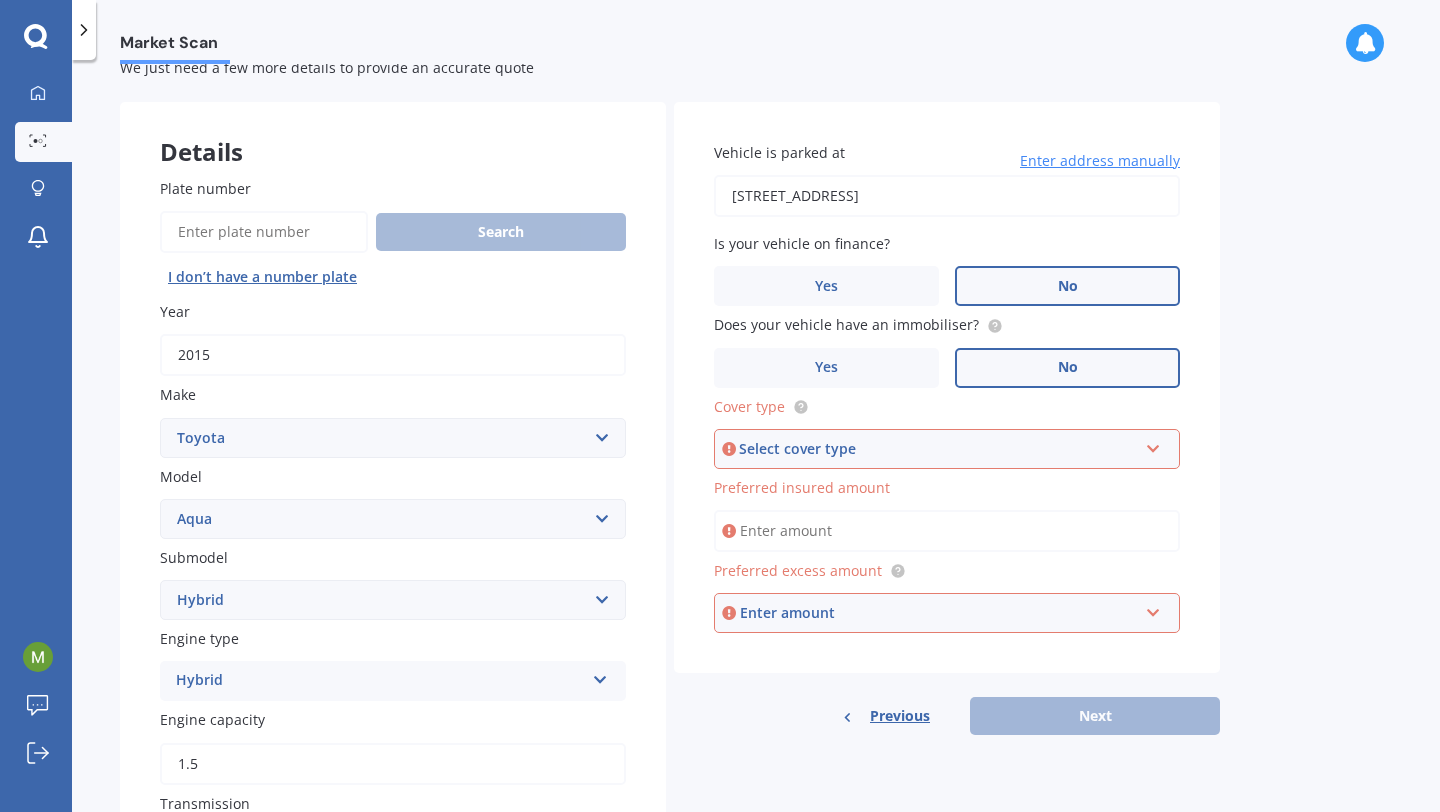 click on "Select cover type" at bounding box center [938, 449] 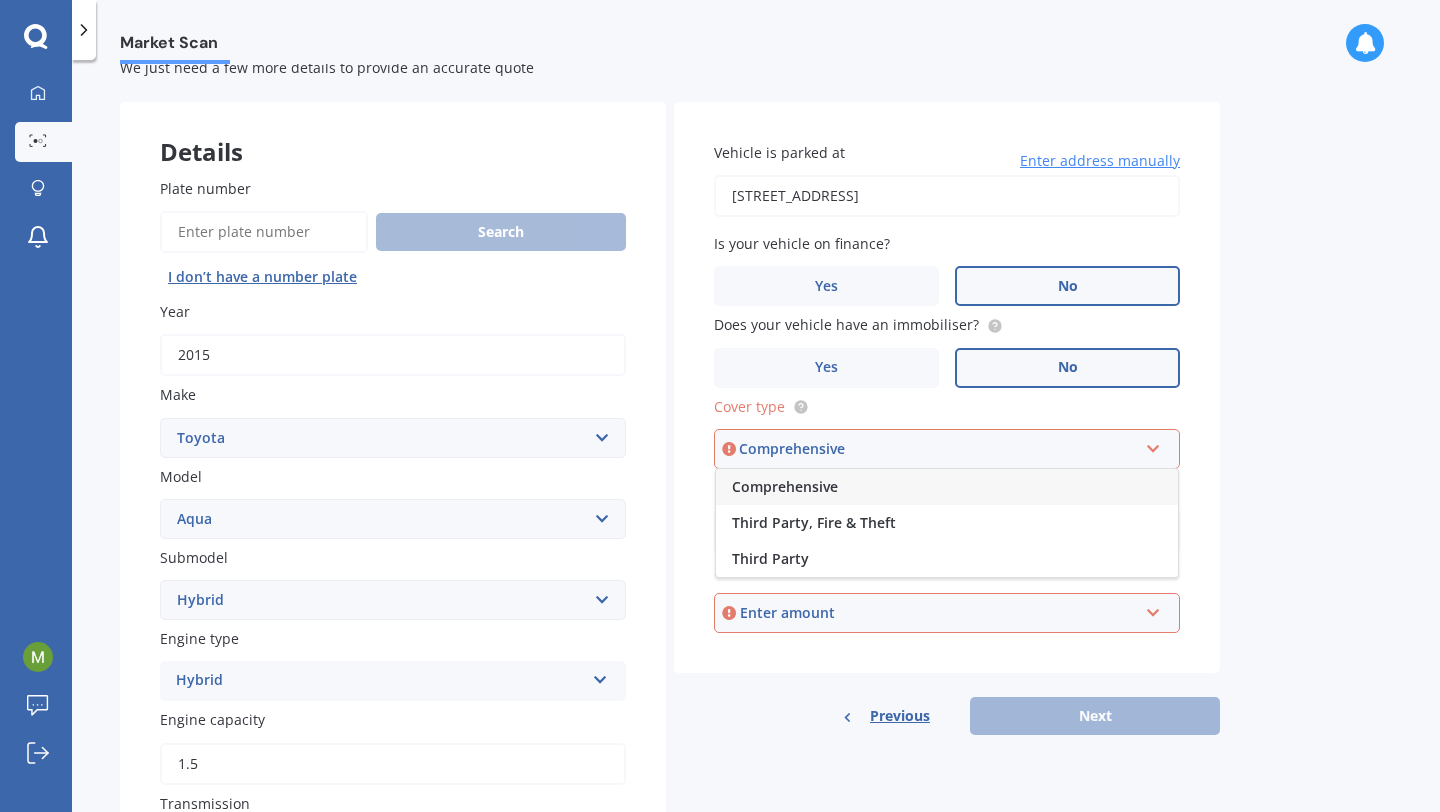 click on "Comprehensive" at bounding box center (947, 487) 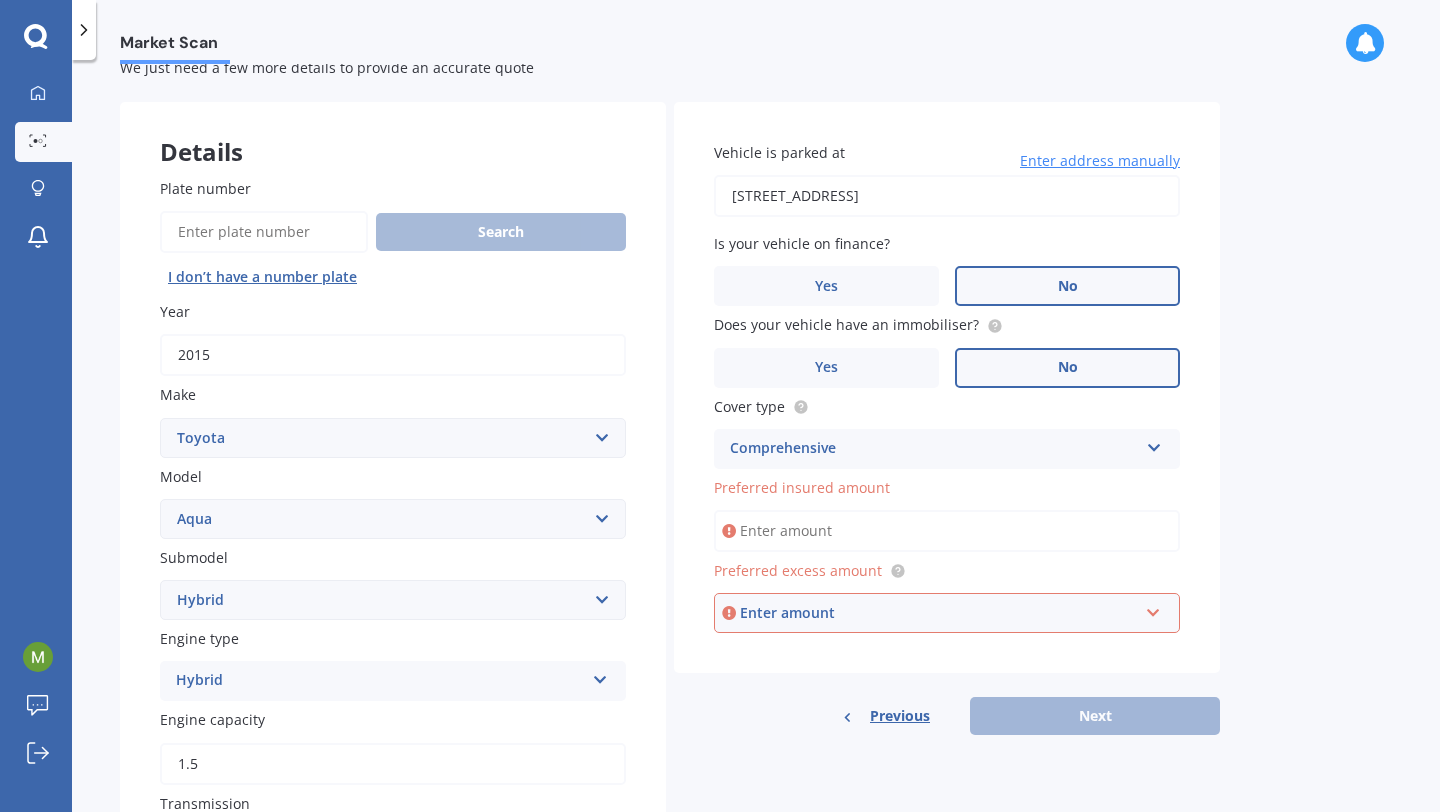 click on "Preferred insured amount" at bounding box center [947, 531] 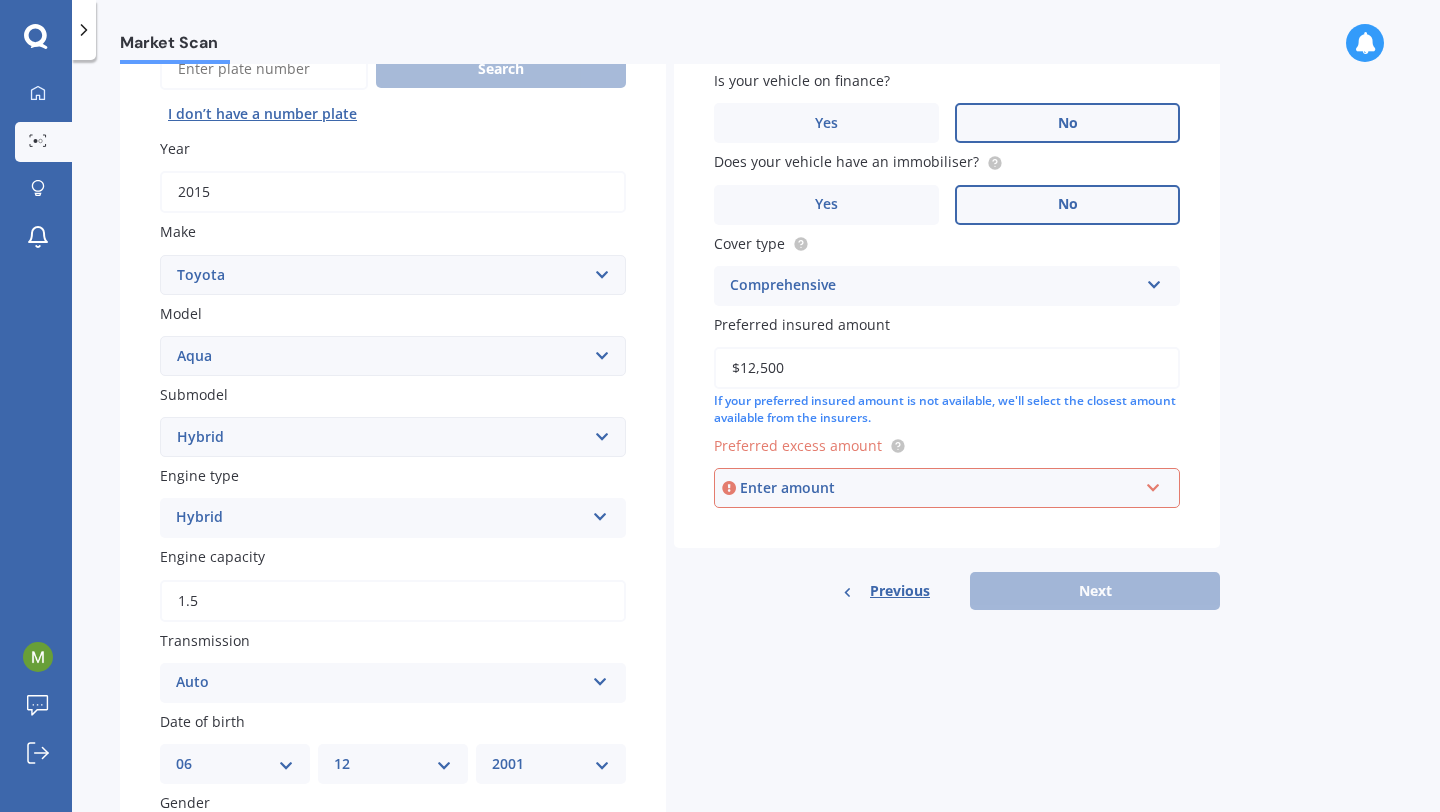 scroll, scrollTop: 227, scrollLeft: 0, axis: vertical 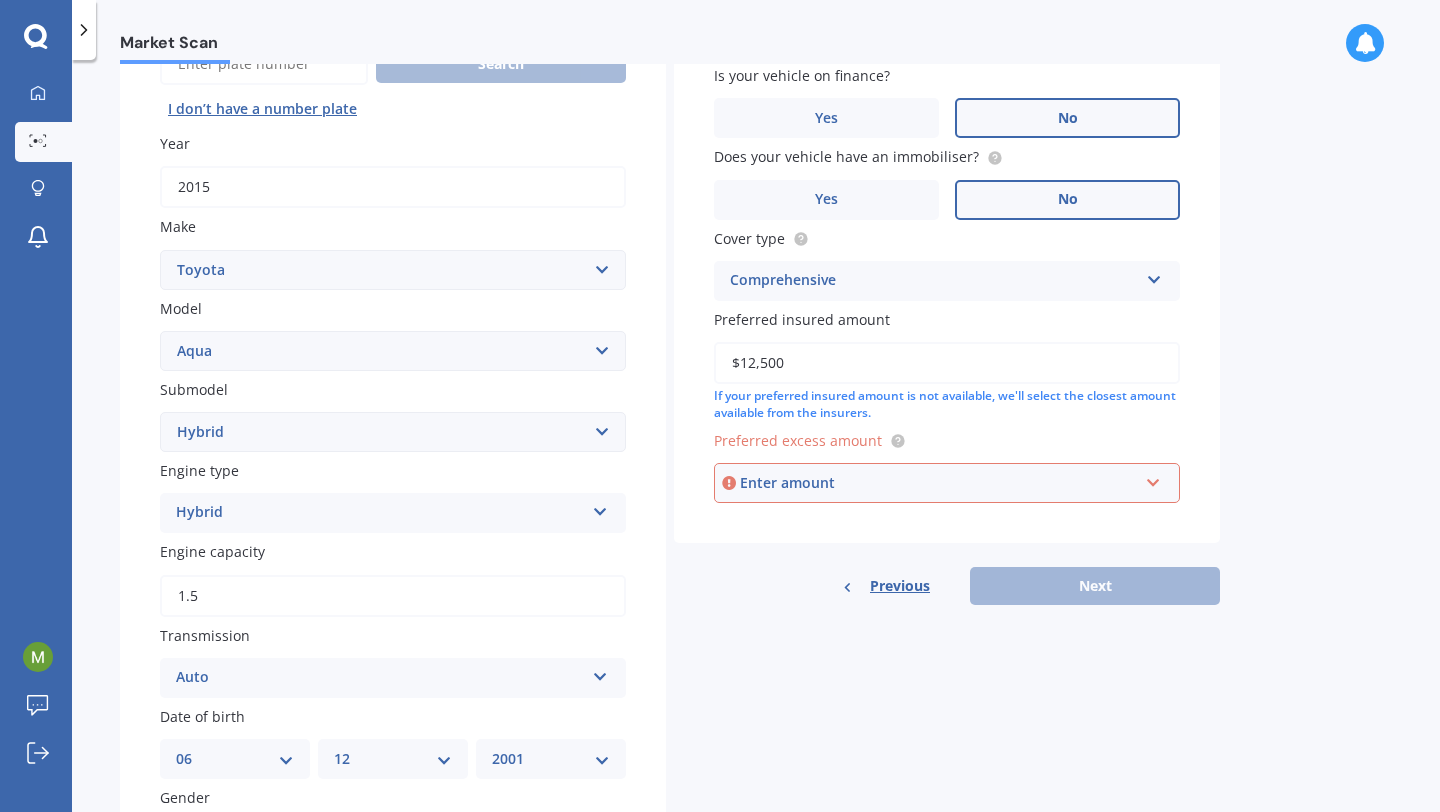 type on "$12,500" 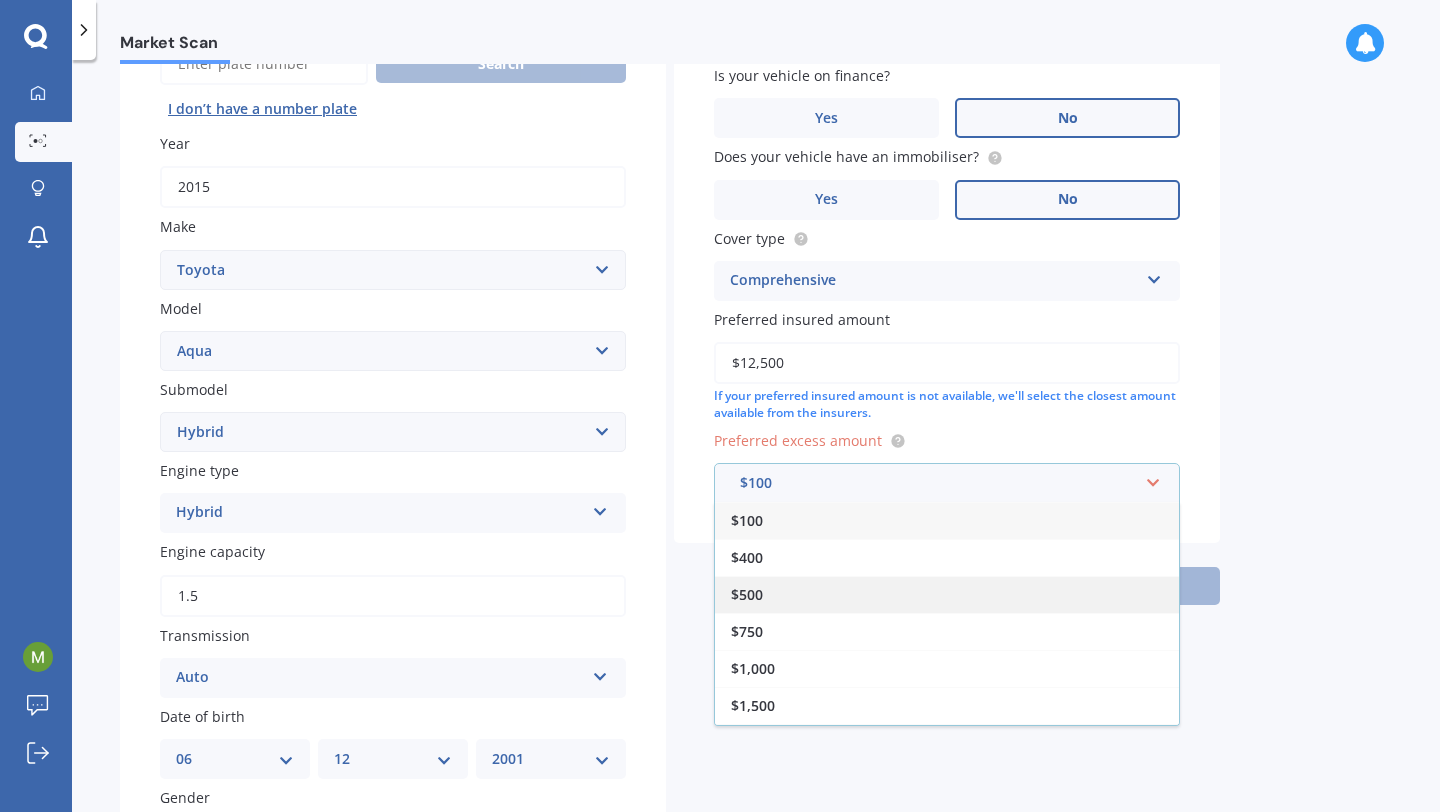 click on "$500" at bounding box center (947, 594) 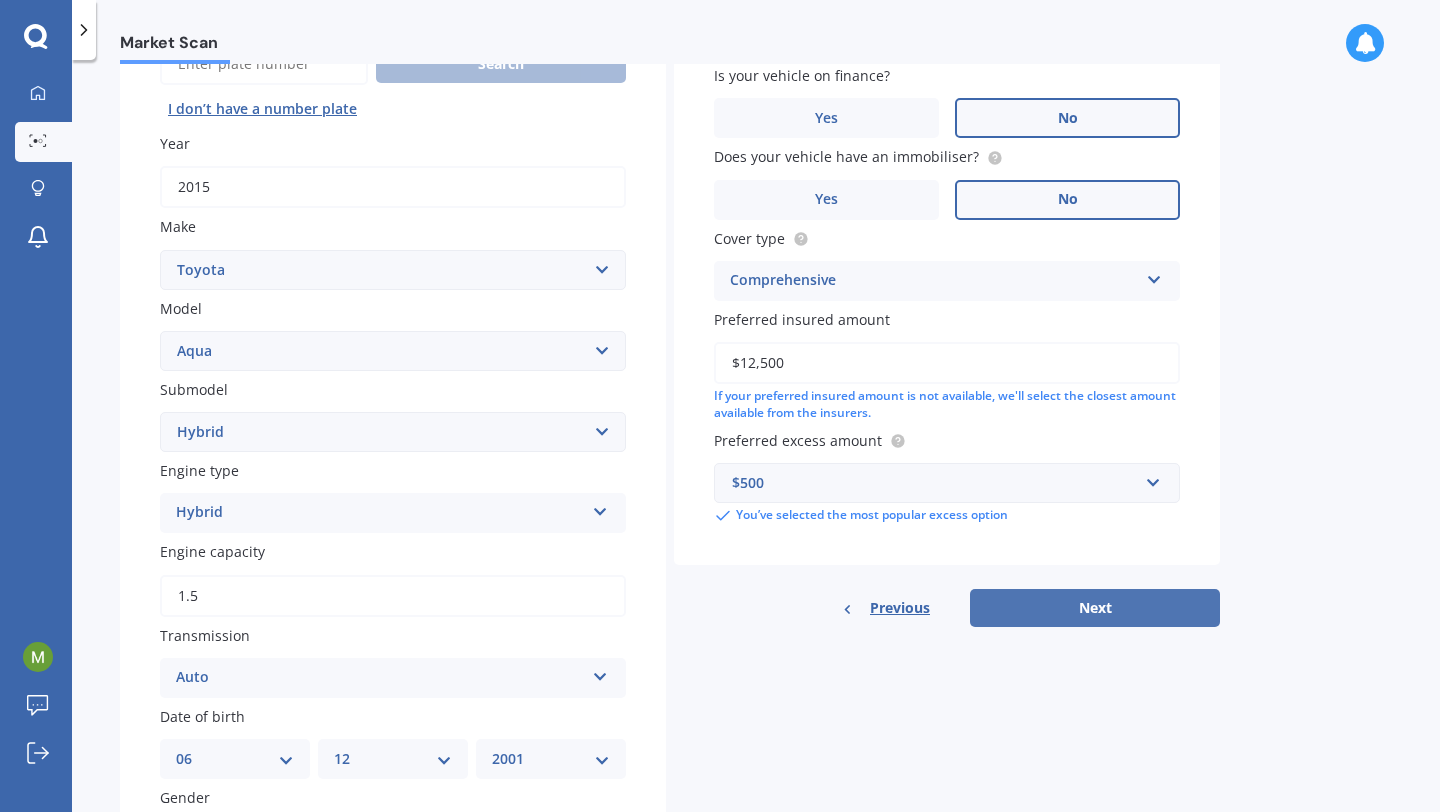 click on "Next" at bounding box center [1095, 608] 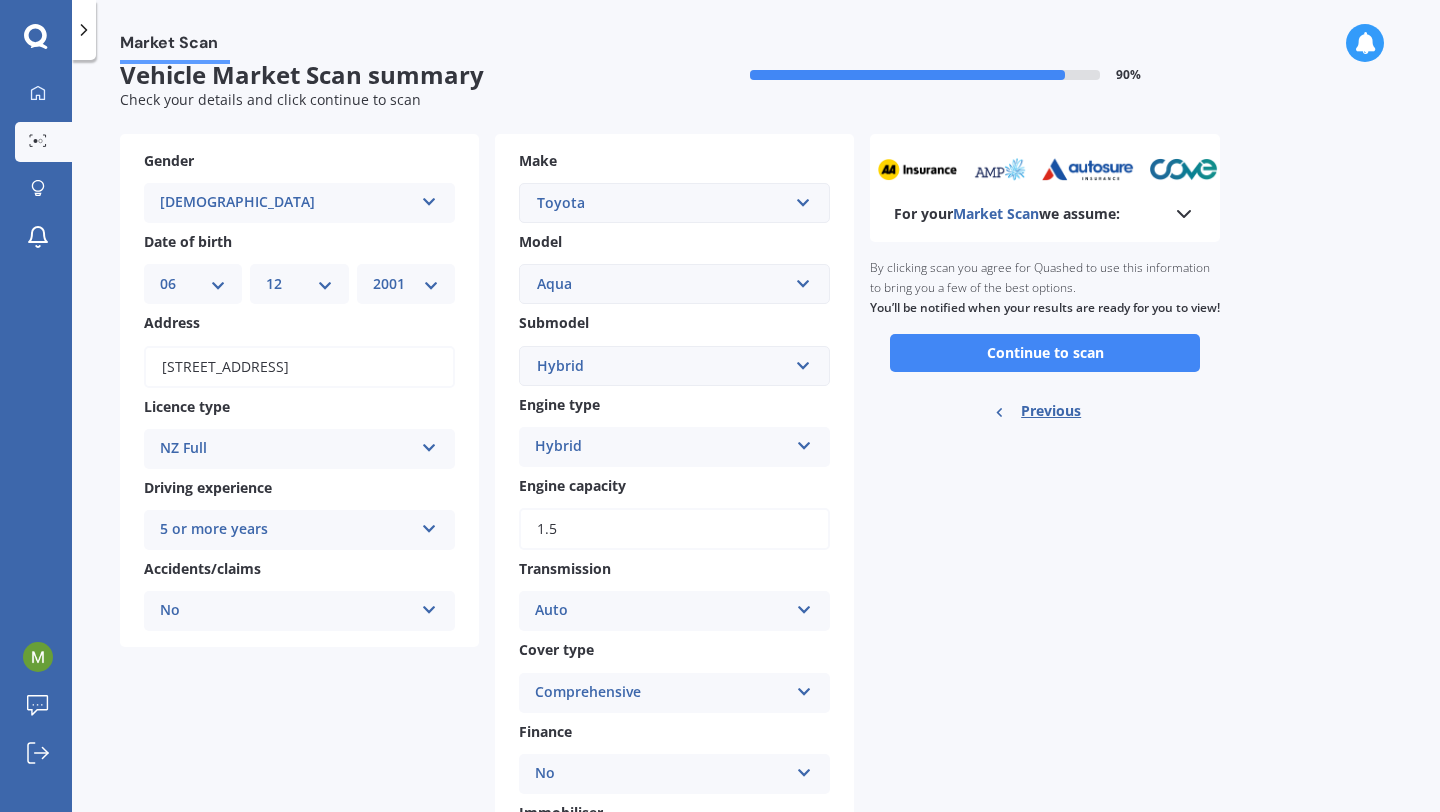 scroll, scrollTop: 0, scrollLeft: 0, axis: both 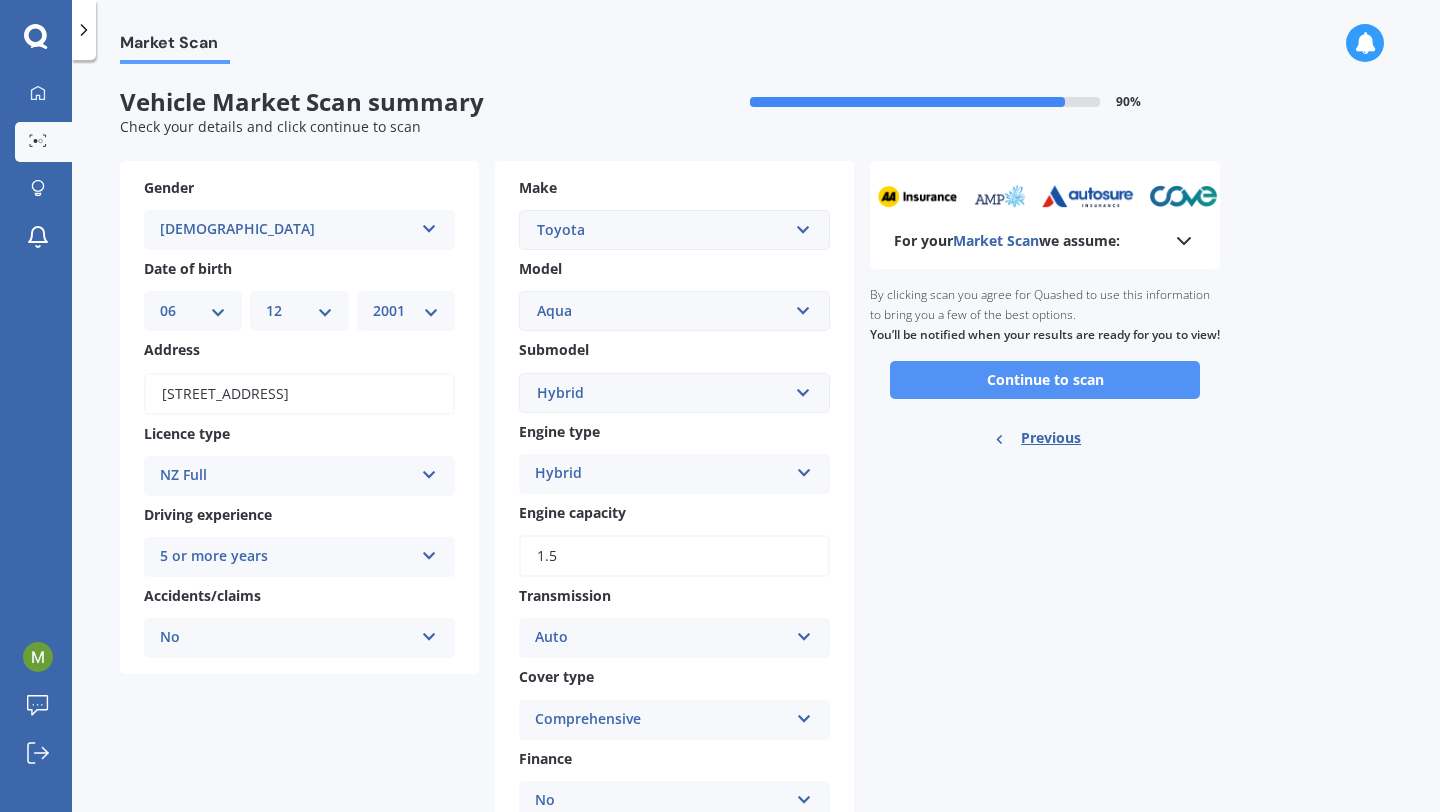 click on "Continue to scan" at bounding box center (1045, 380) 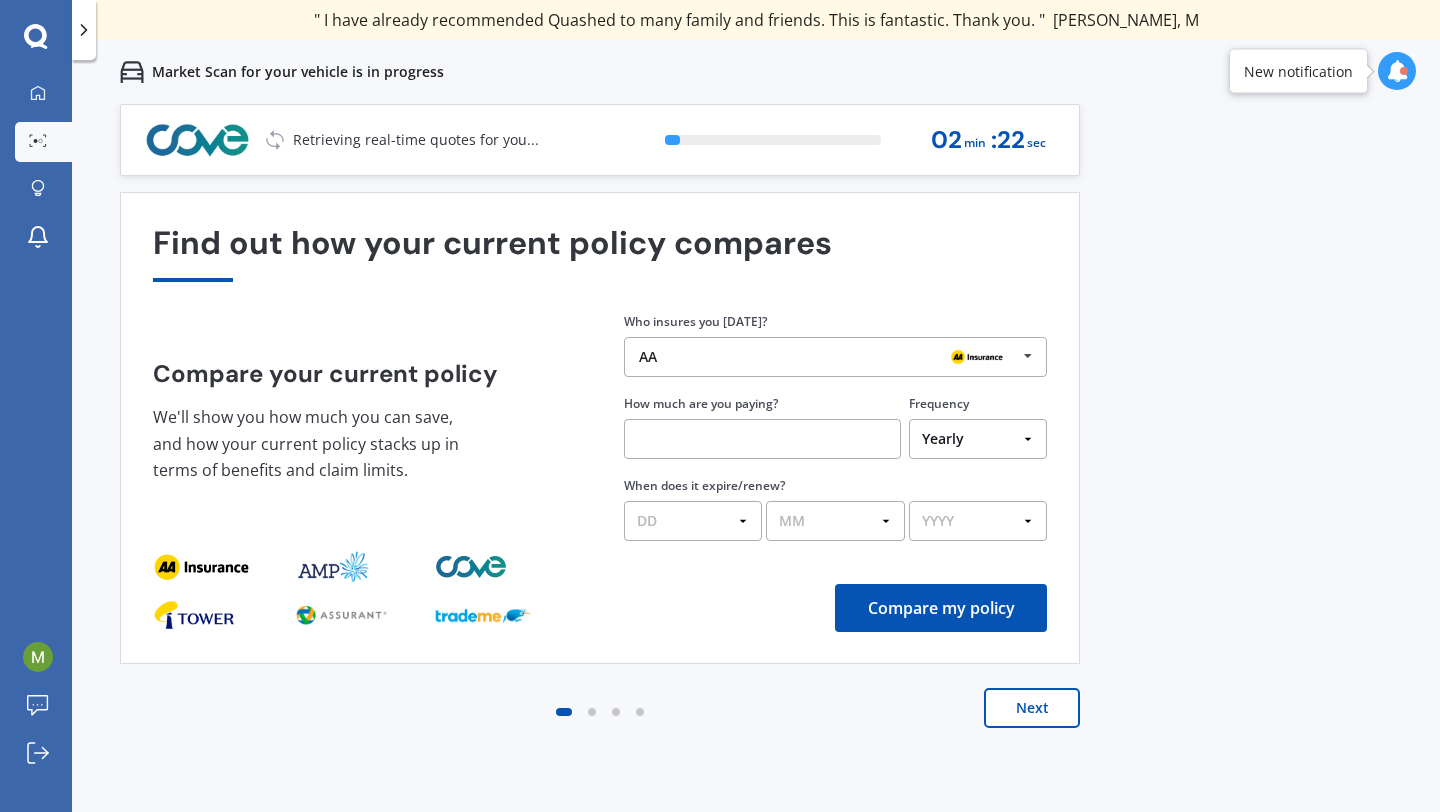 click on "Next" at bounding box center (1032, 708) 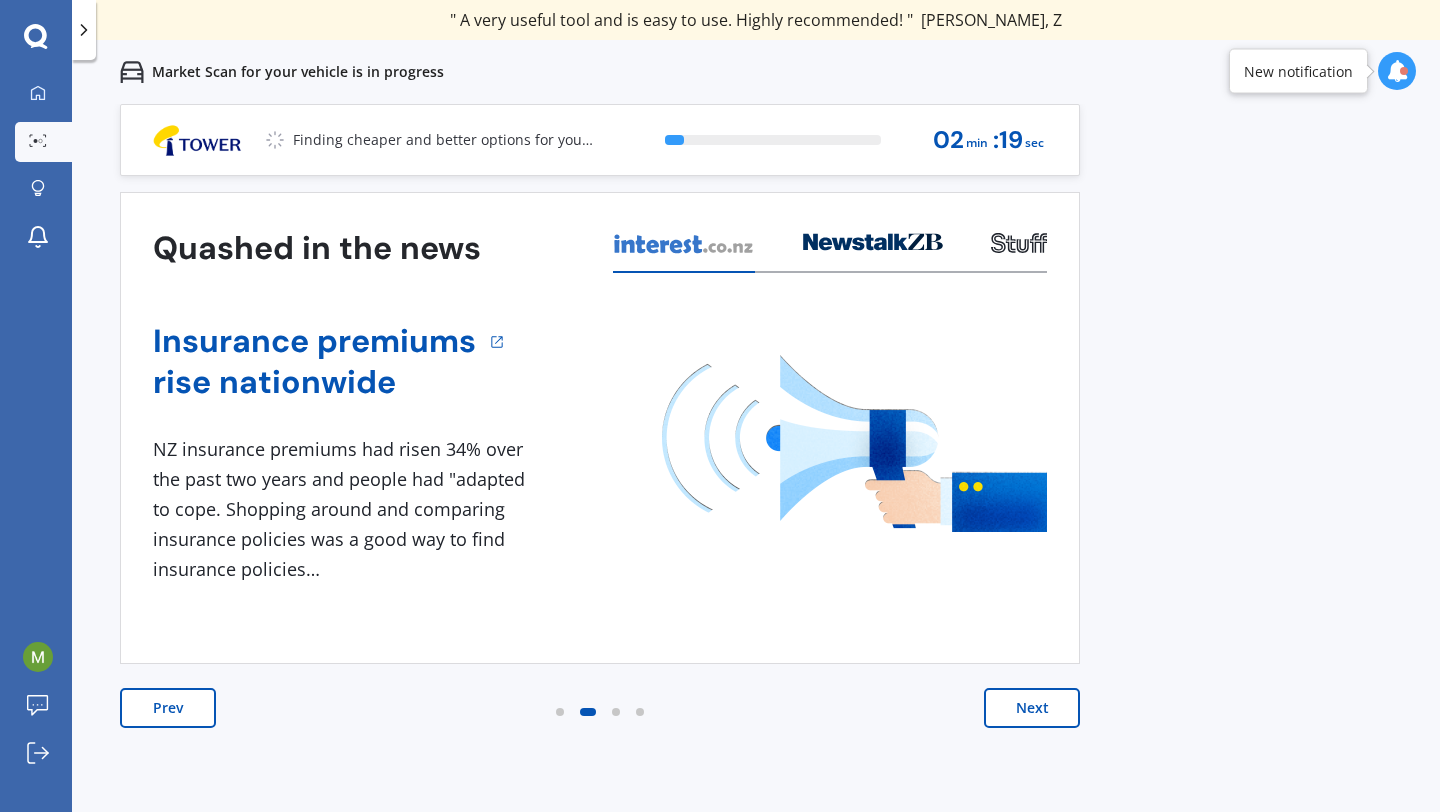 click on "Next" at bounding box center [1032, 708] 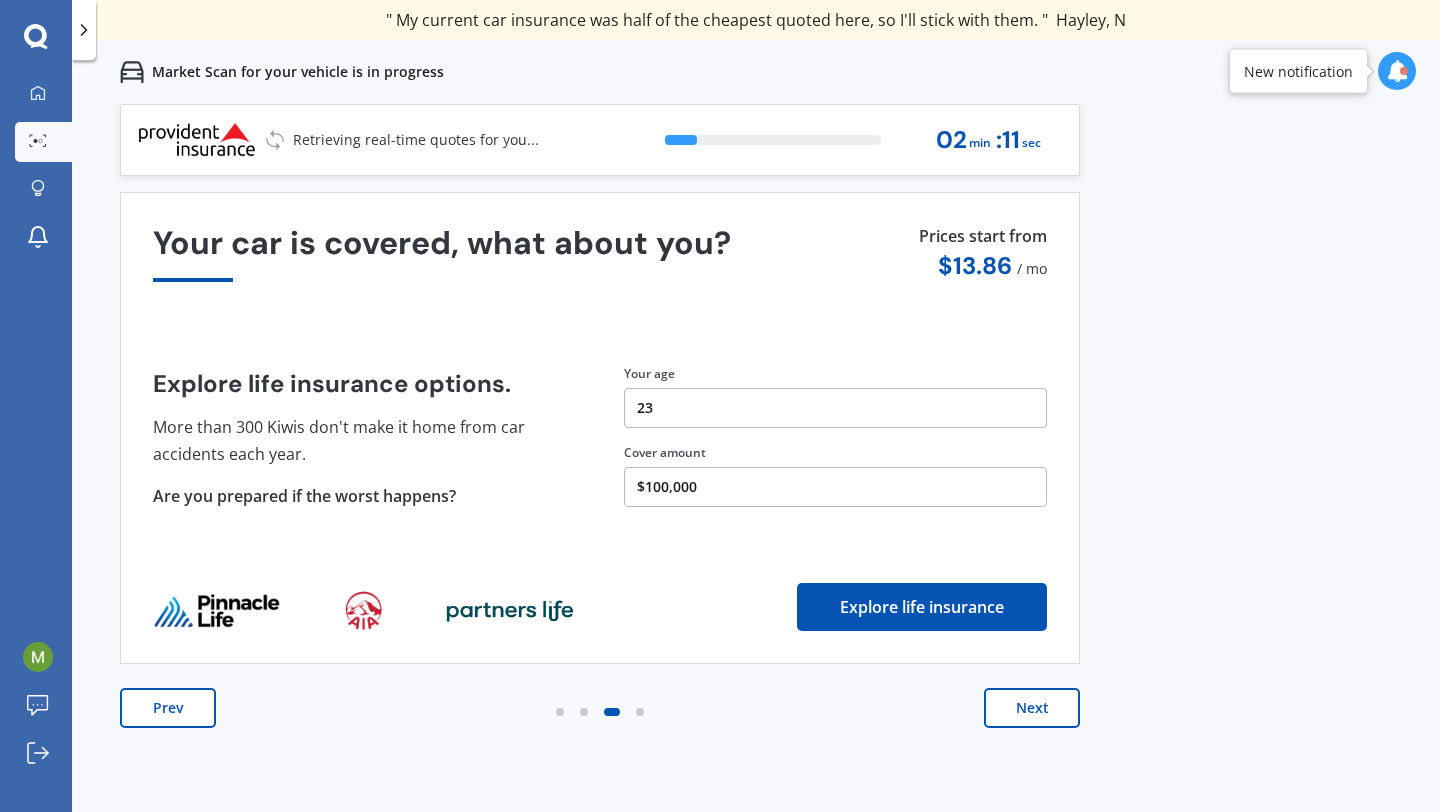 click on "Next" at bounding box center [1032, 708] 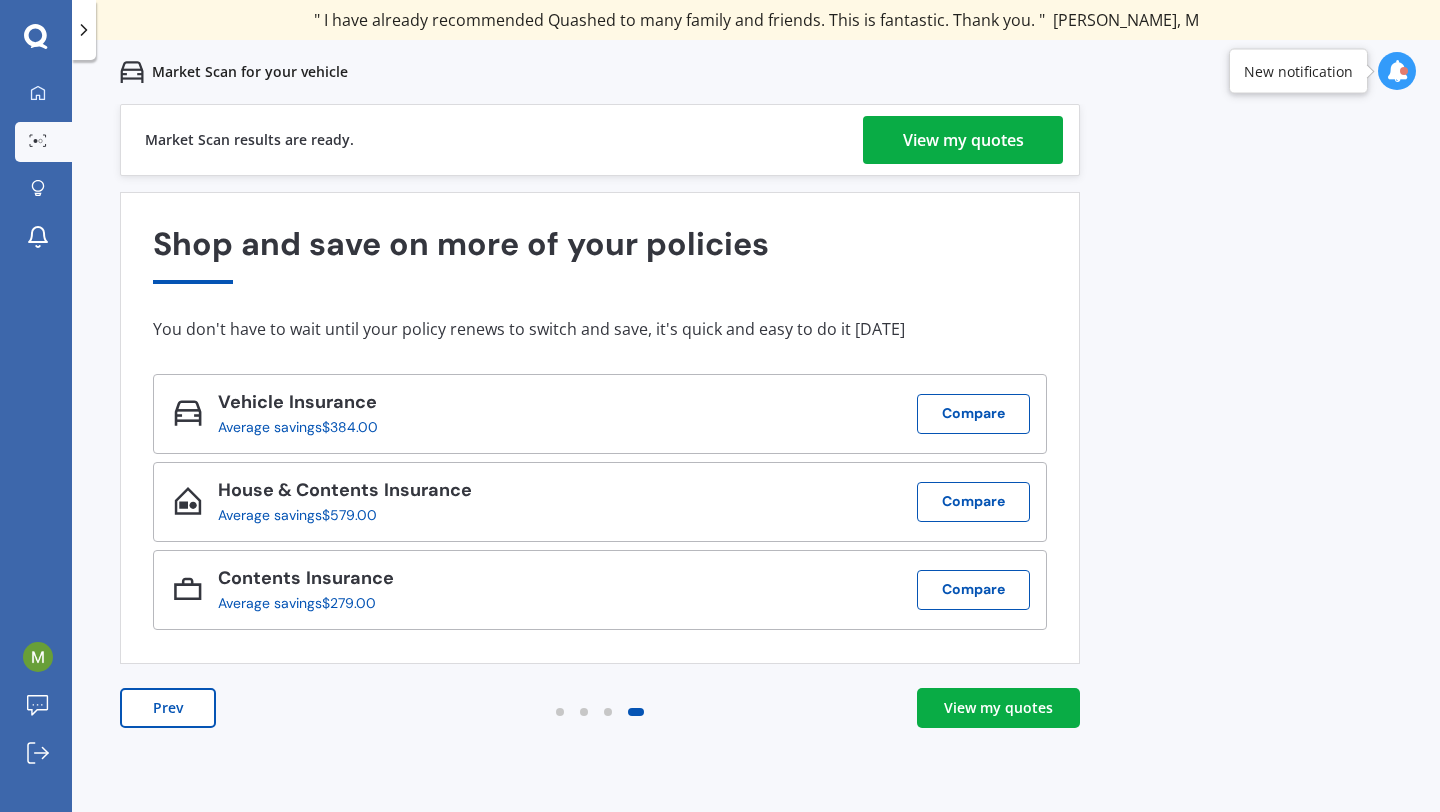 click on "View my quotes" at bounding box center [998, 708] 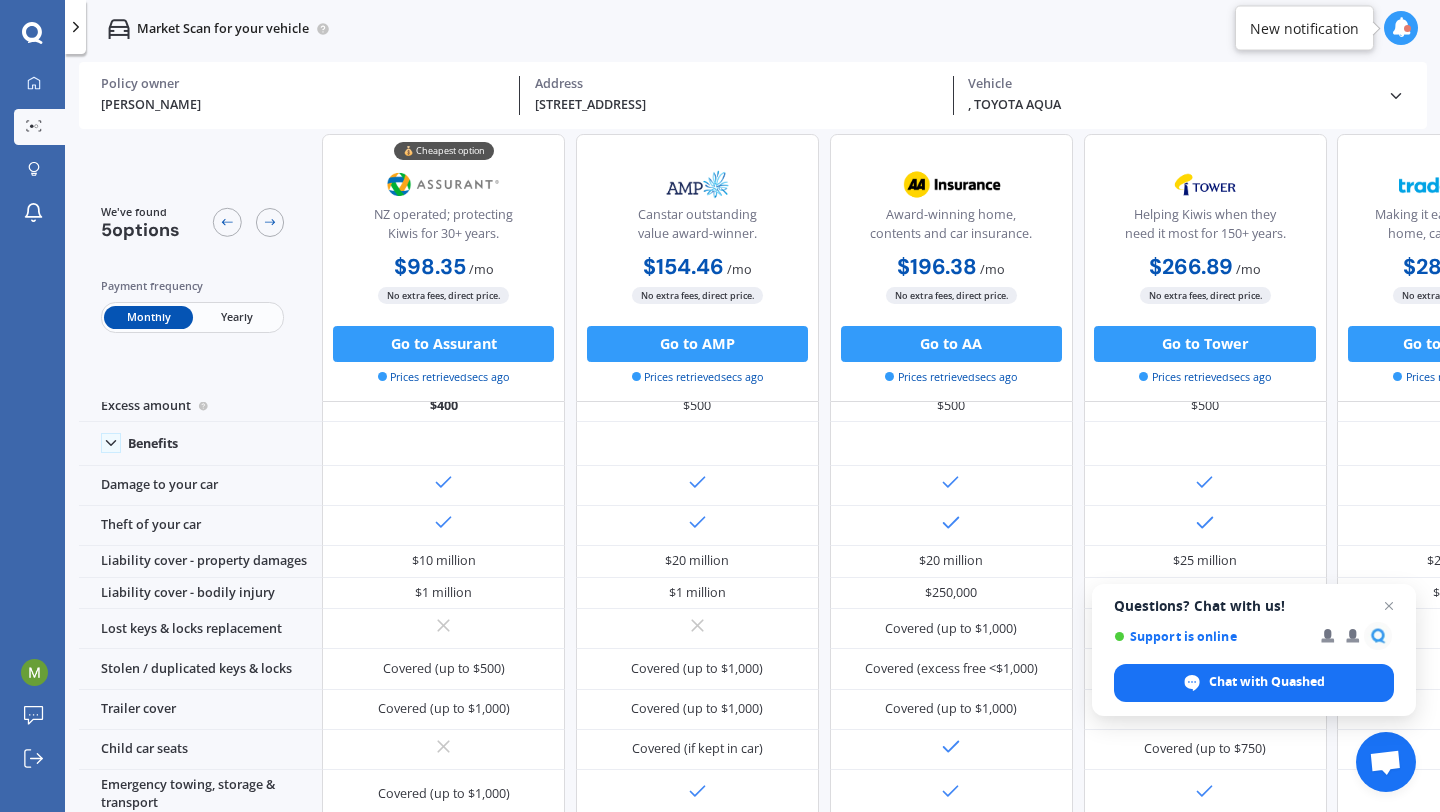 scroll, scrollTop: 0, scrollLeft: 0, axis: both 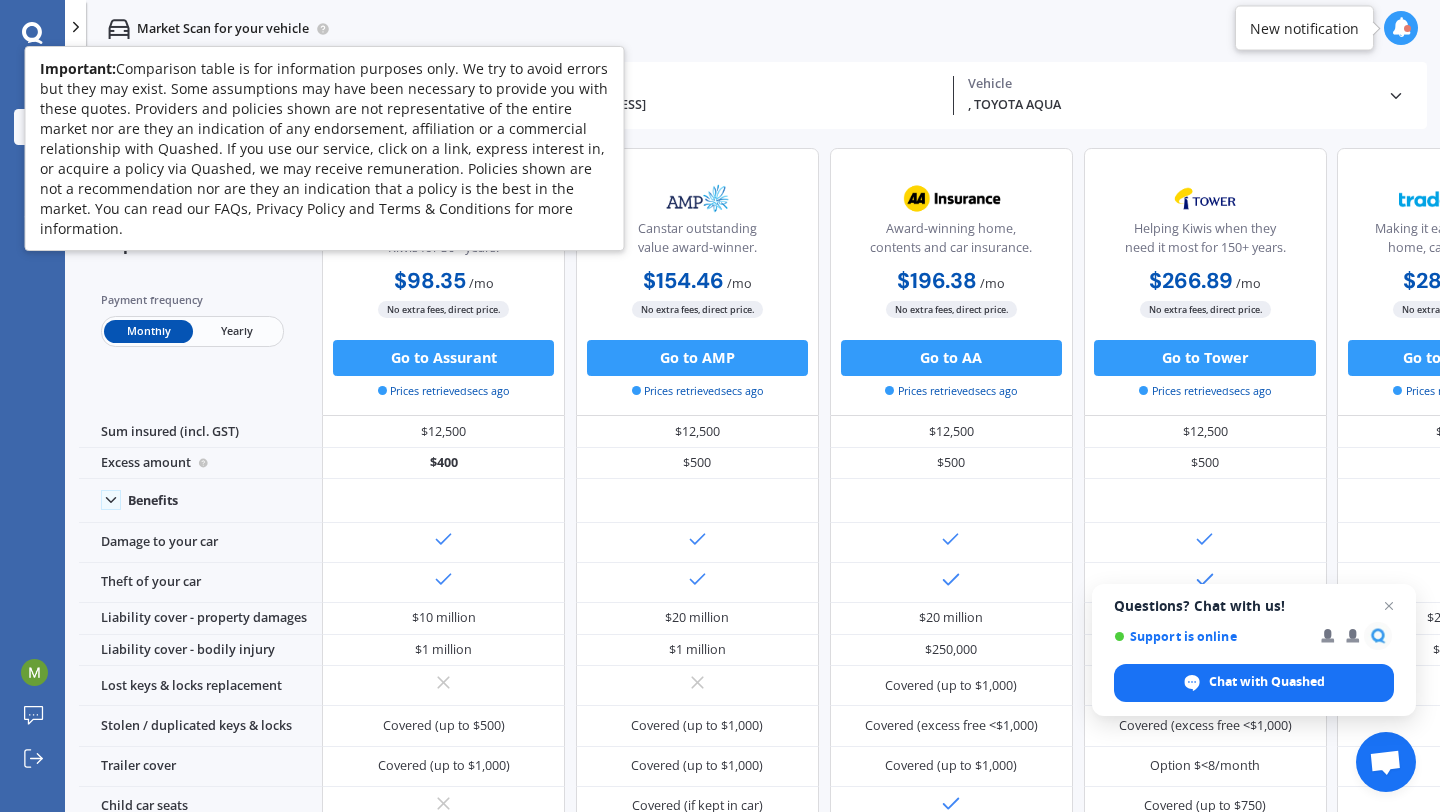 click 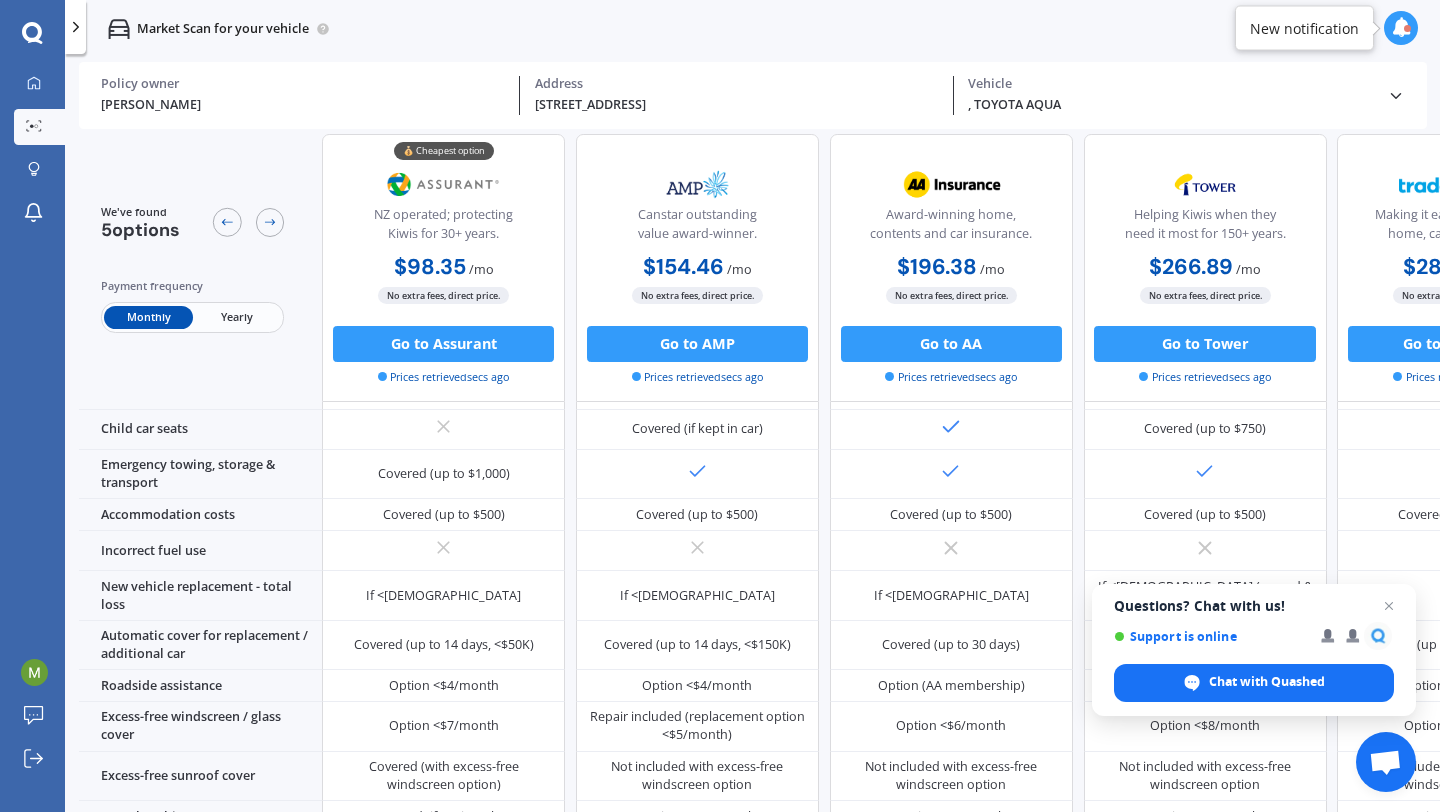 scroll, scrollTop: 0, scrollLeft: 0, axis: both 